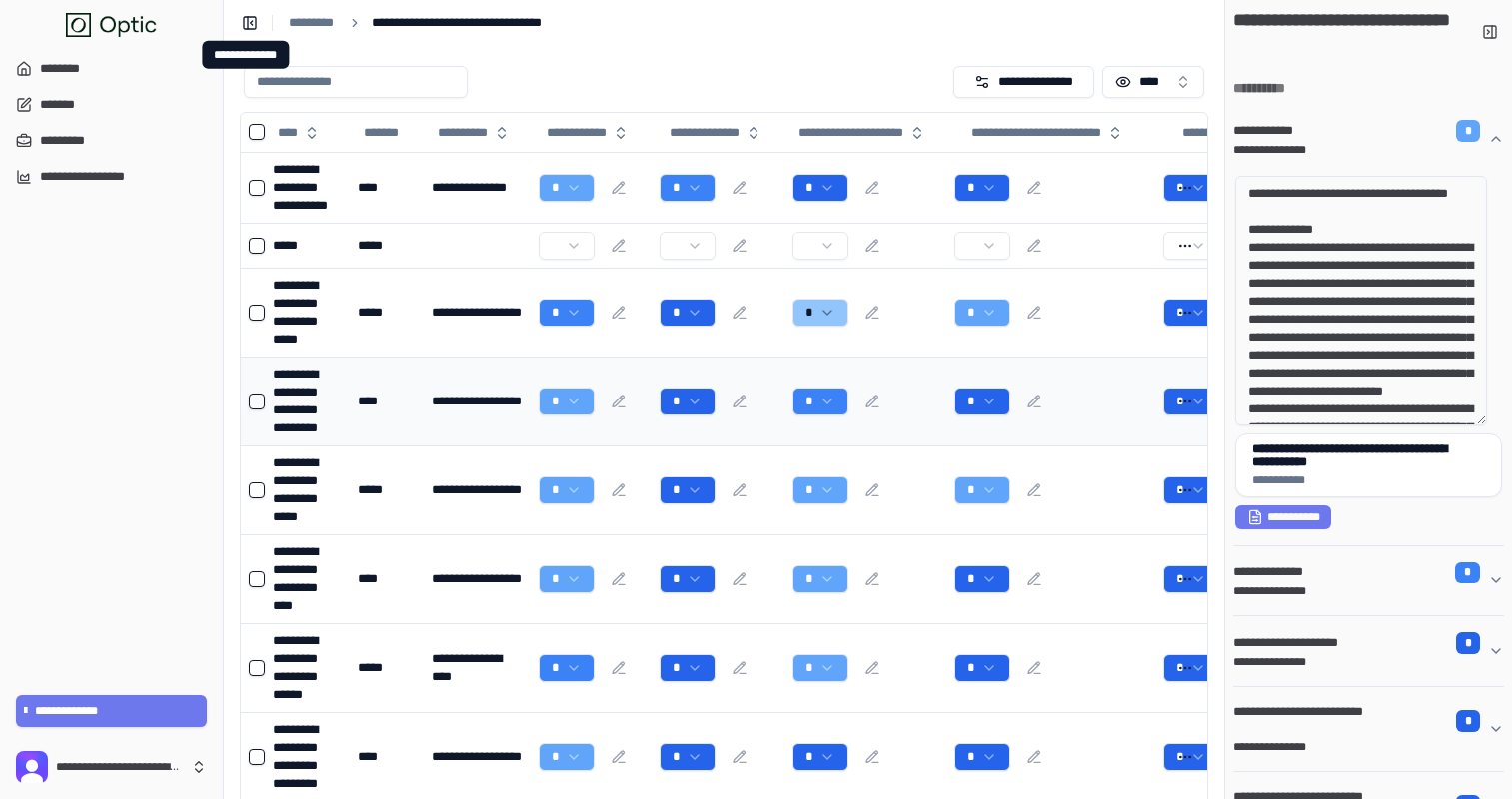 scroll, scrollTop: 0, scrollLeft: 0, axis: both 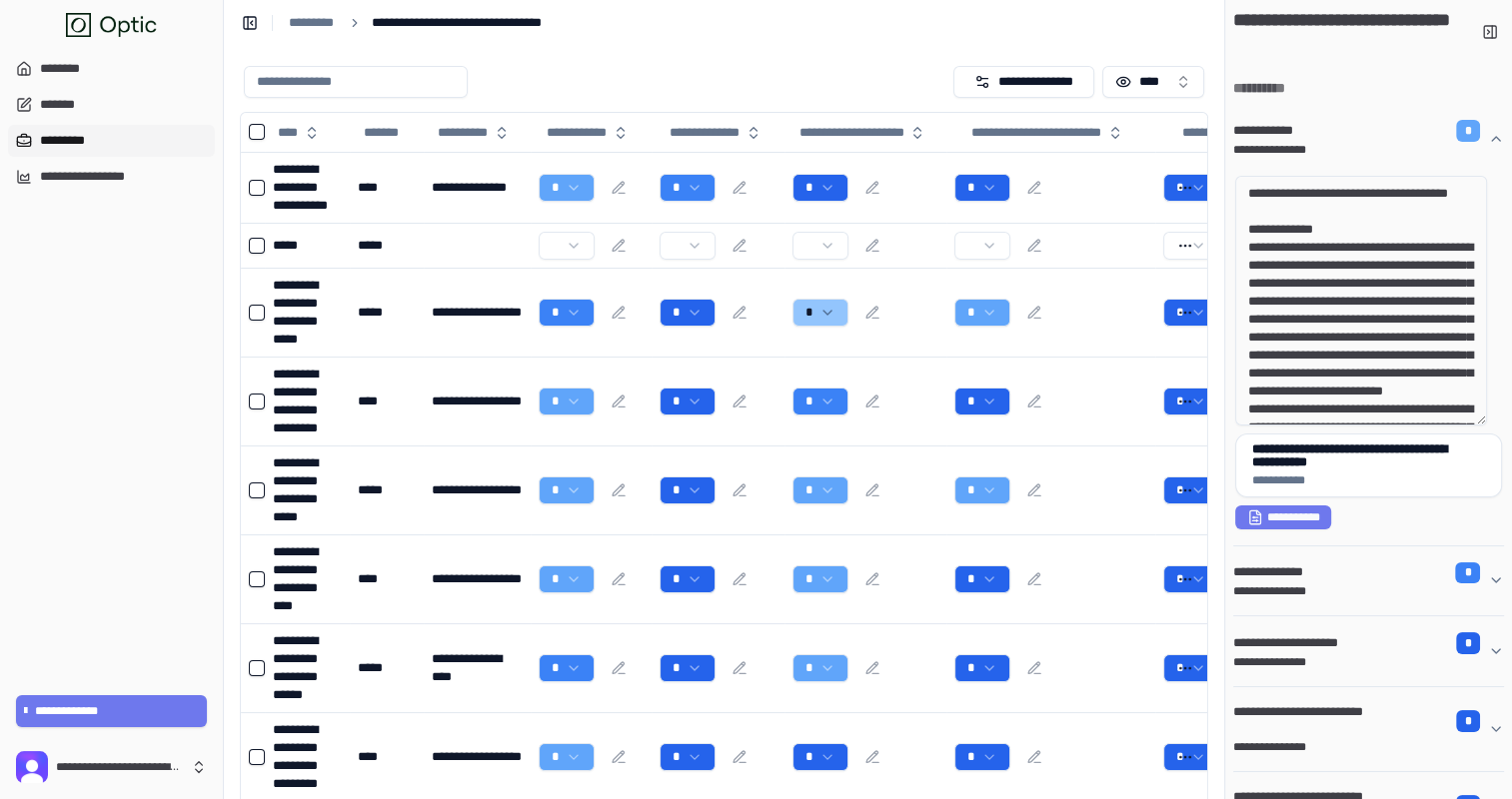 click on "*********" at bounding box center (111, 141) 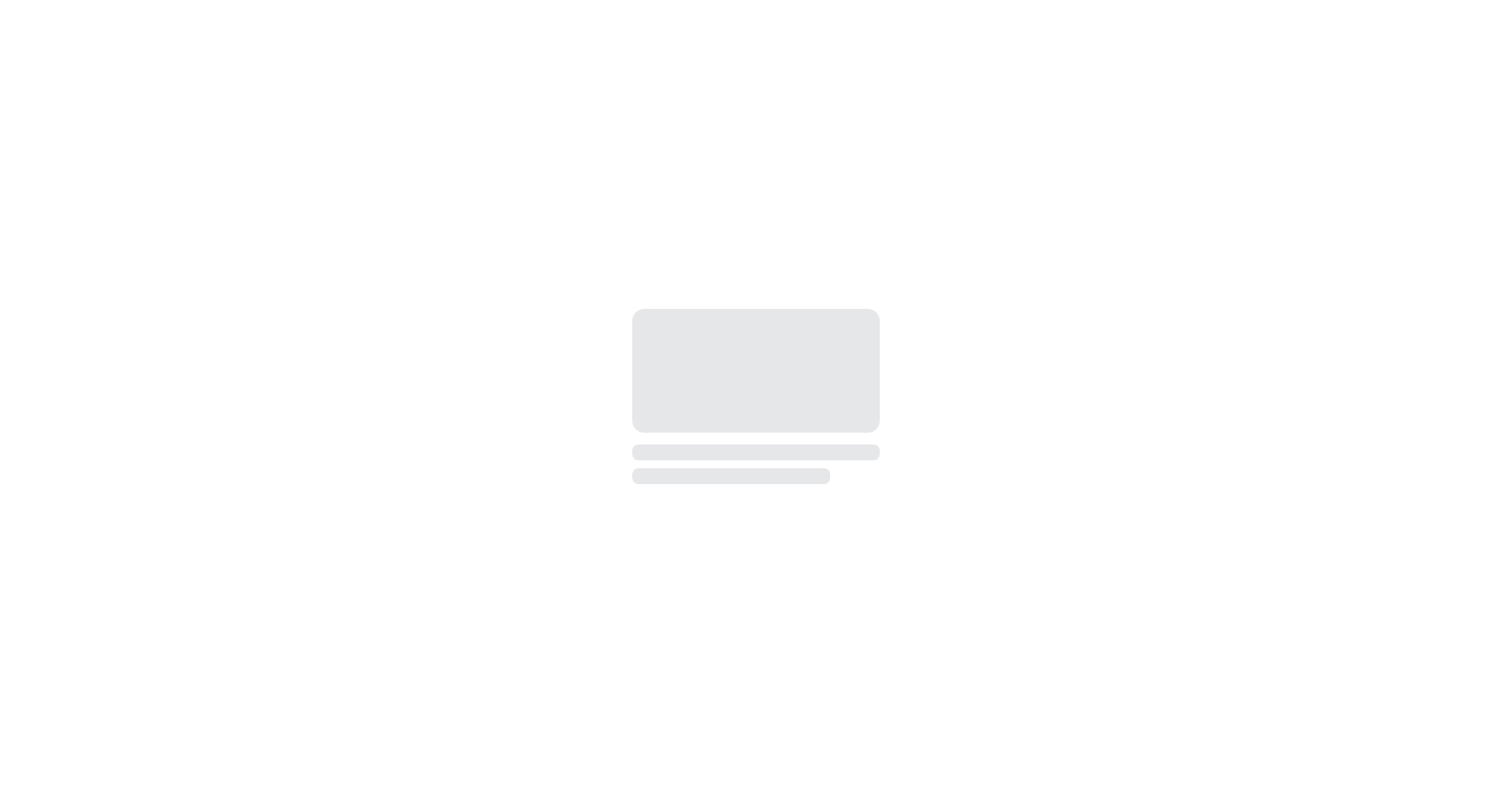 scroll, scrollTop: 0, scrollLeft: 0, axis: both 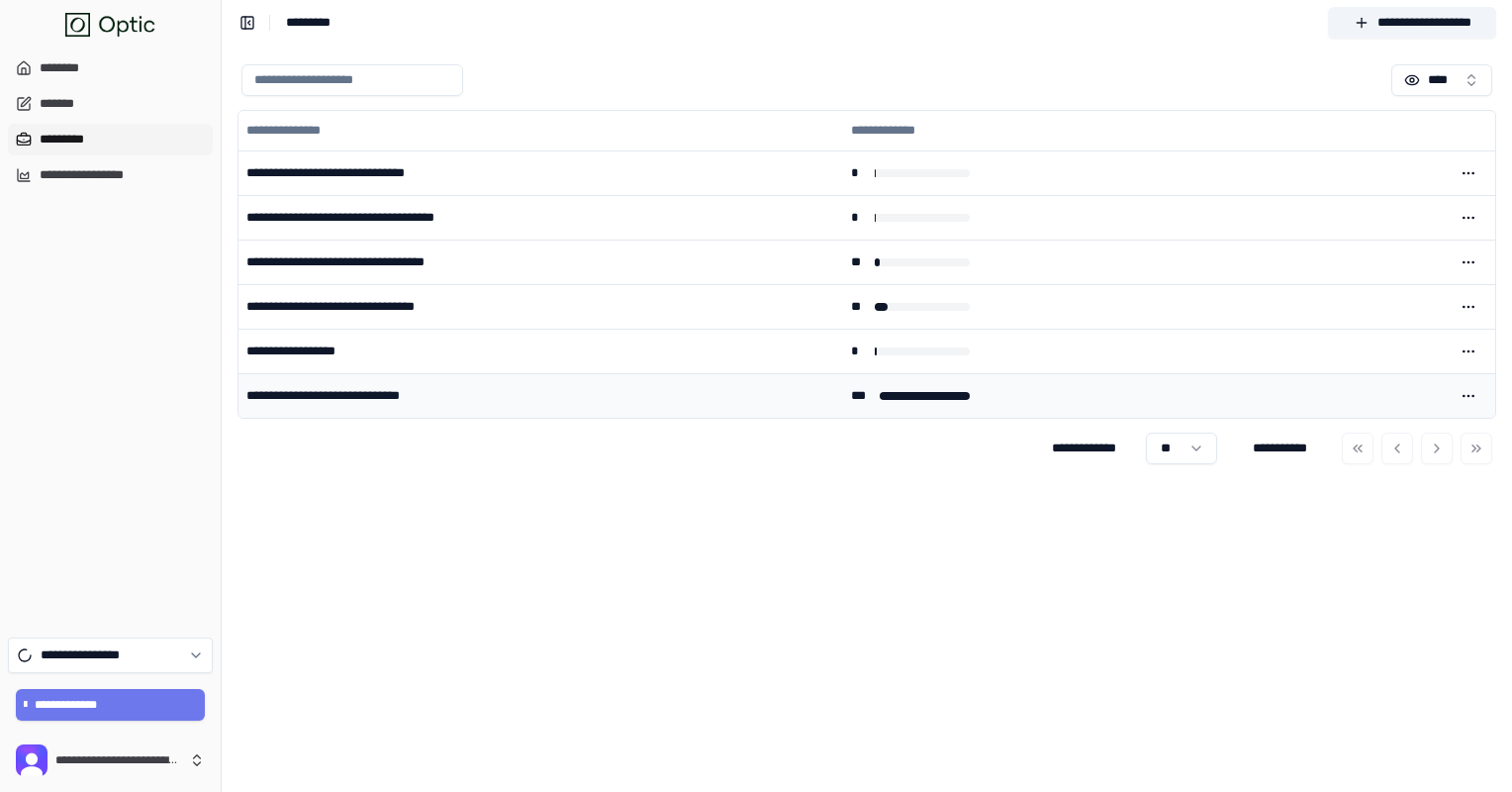 click on "**********" at bounding box center (540, 395) 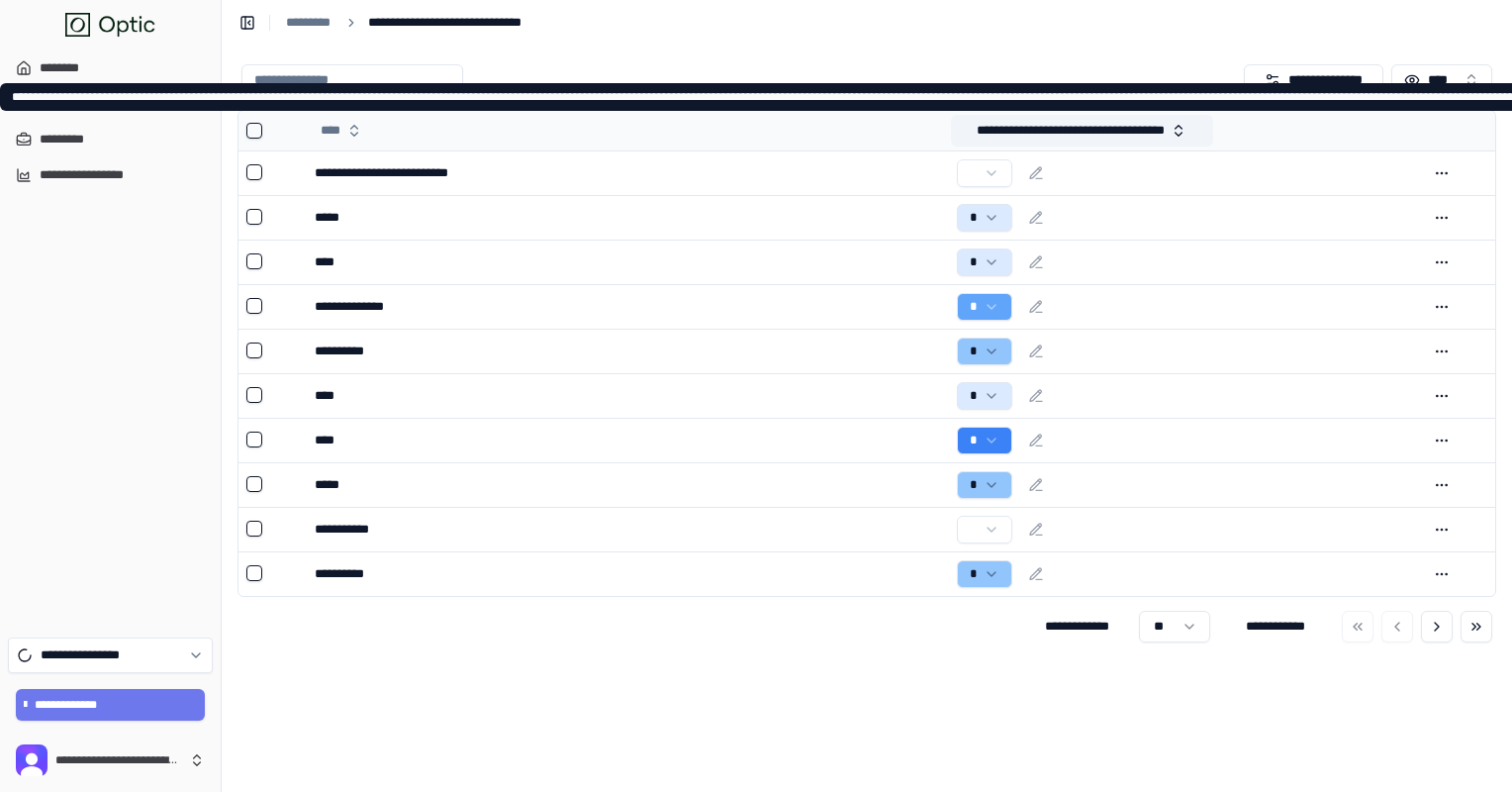 click on "**********" at bounding box center [1082, 131] 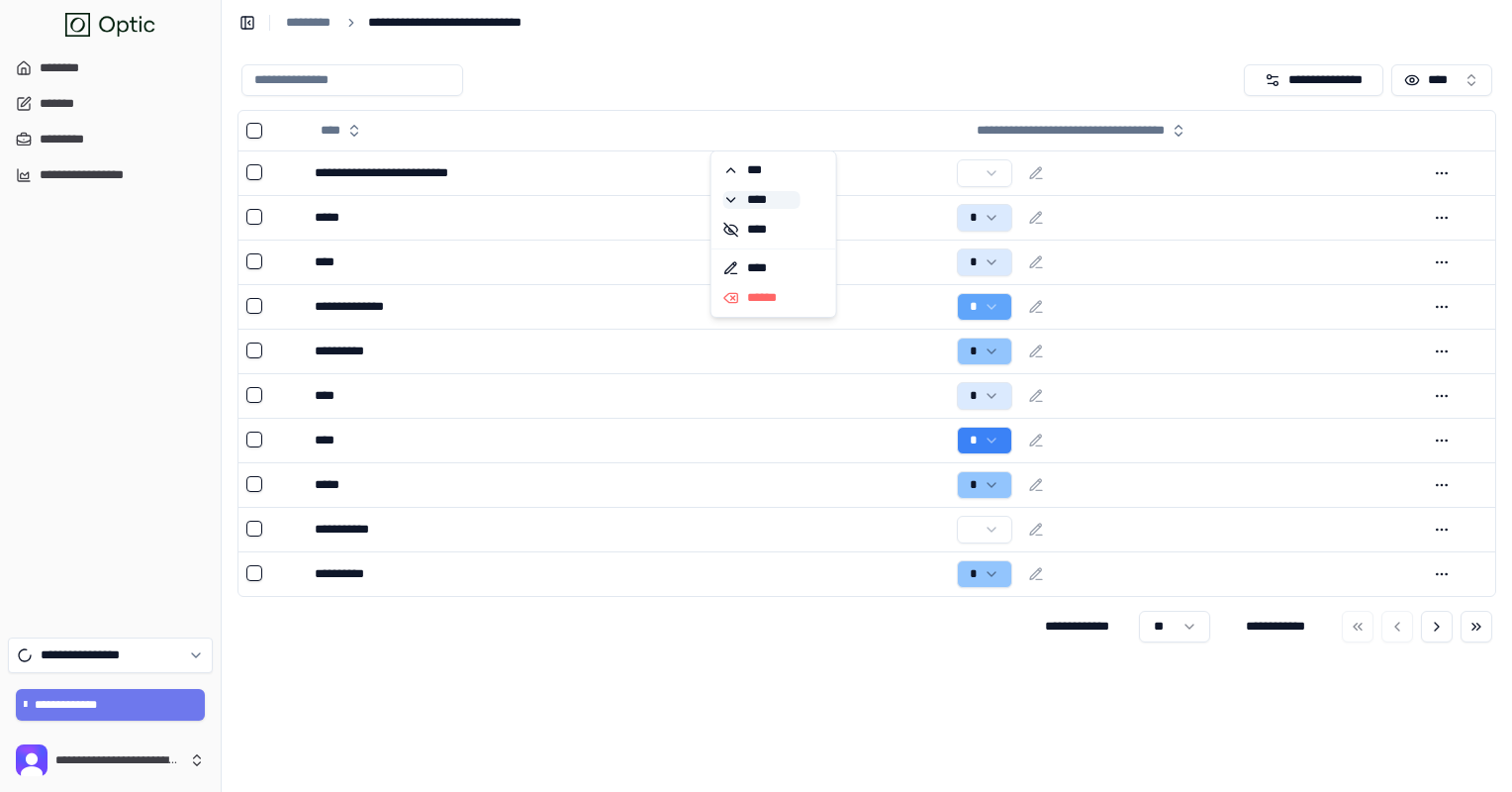 click on "****" at bounding box center (762, 200) 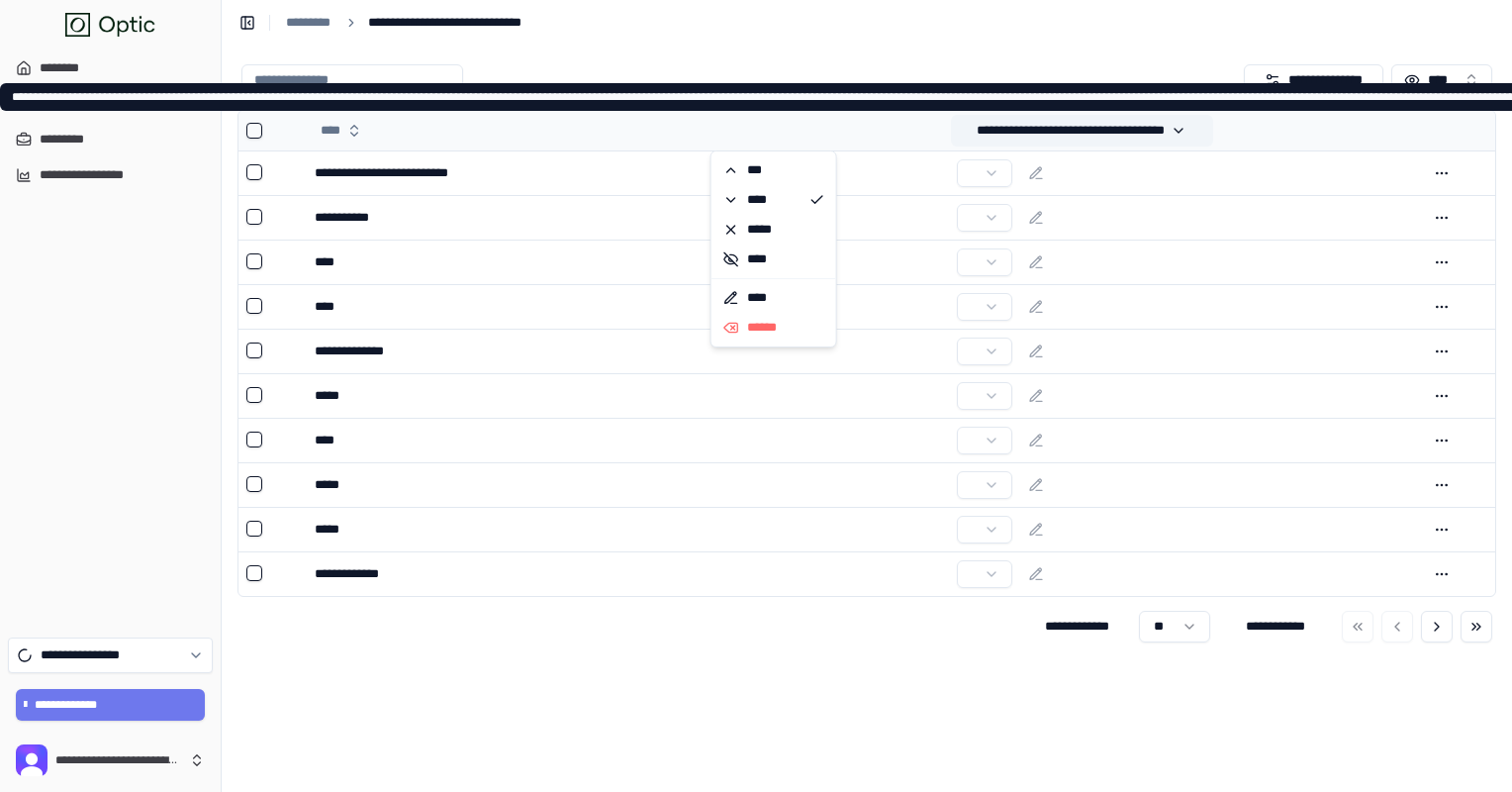 click on "**********" at bounding box center [1082, 131] 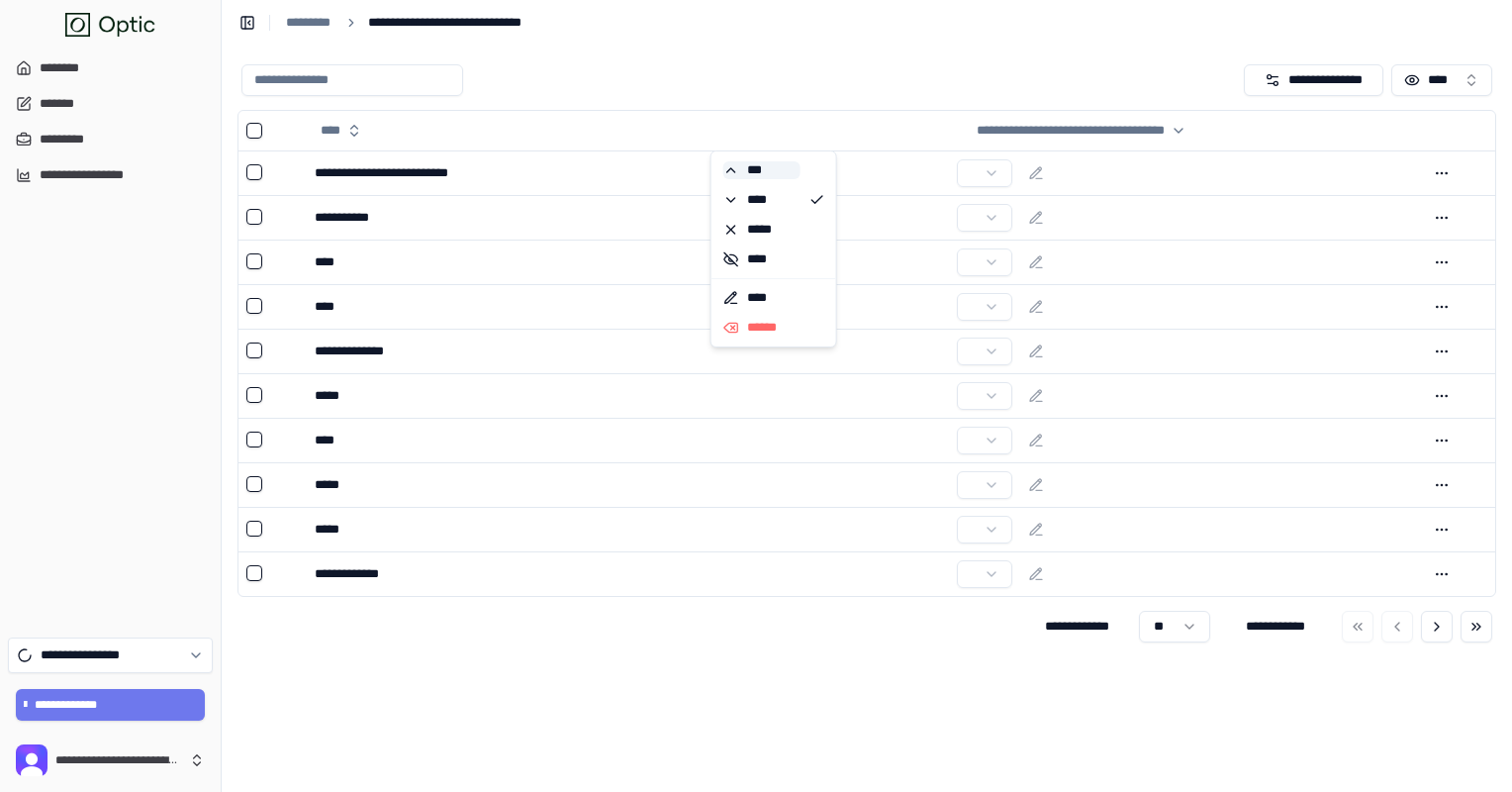 click on "***" at bounding box center [762, 170] 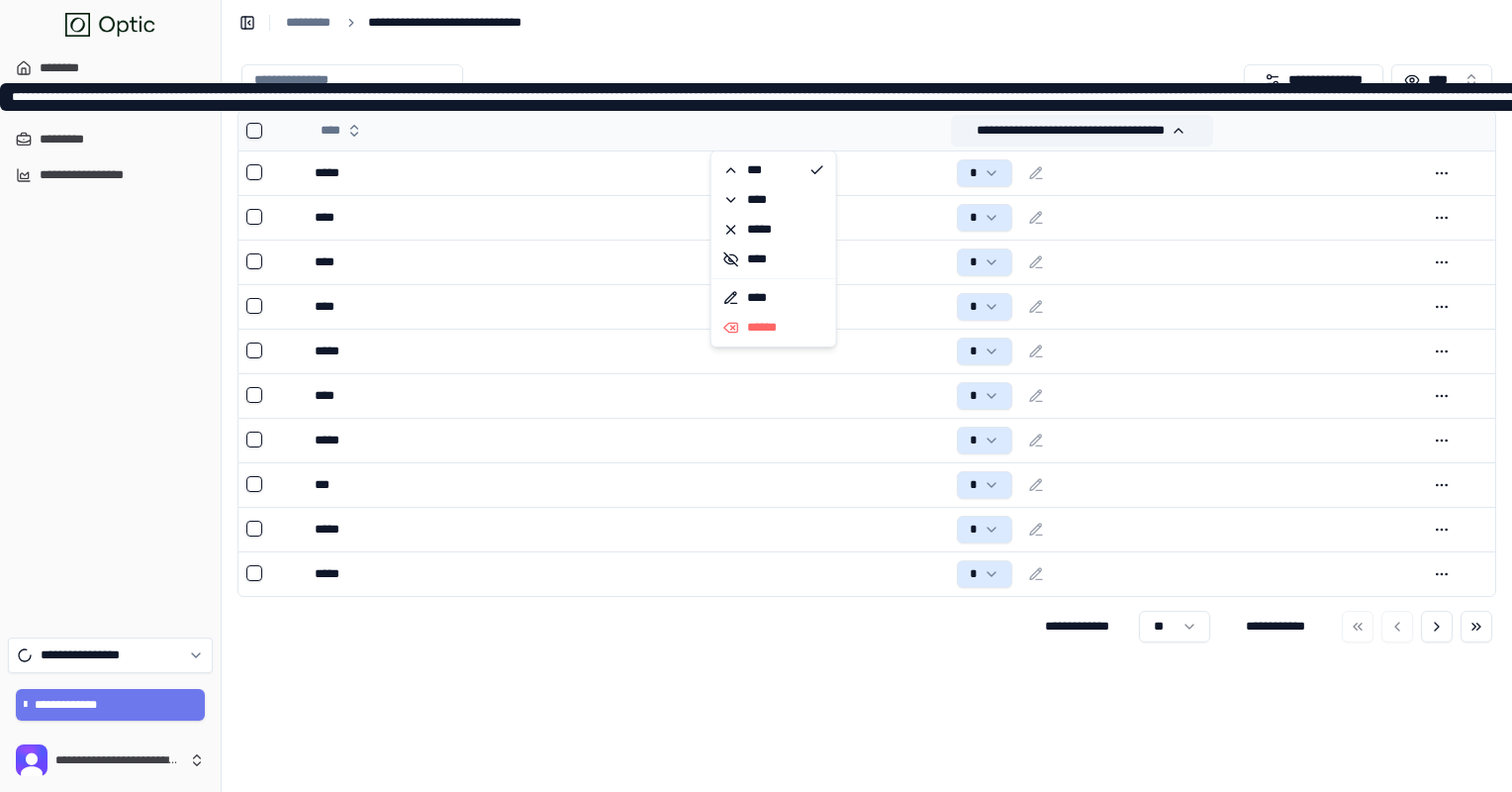 click on "**********" at bounding box center (1082, 131) 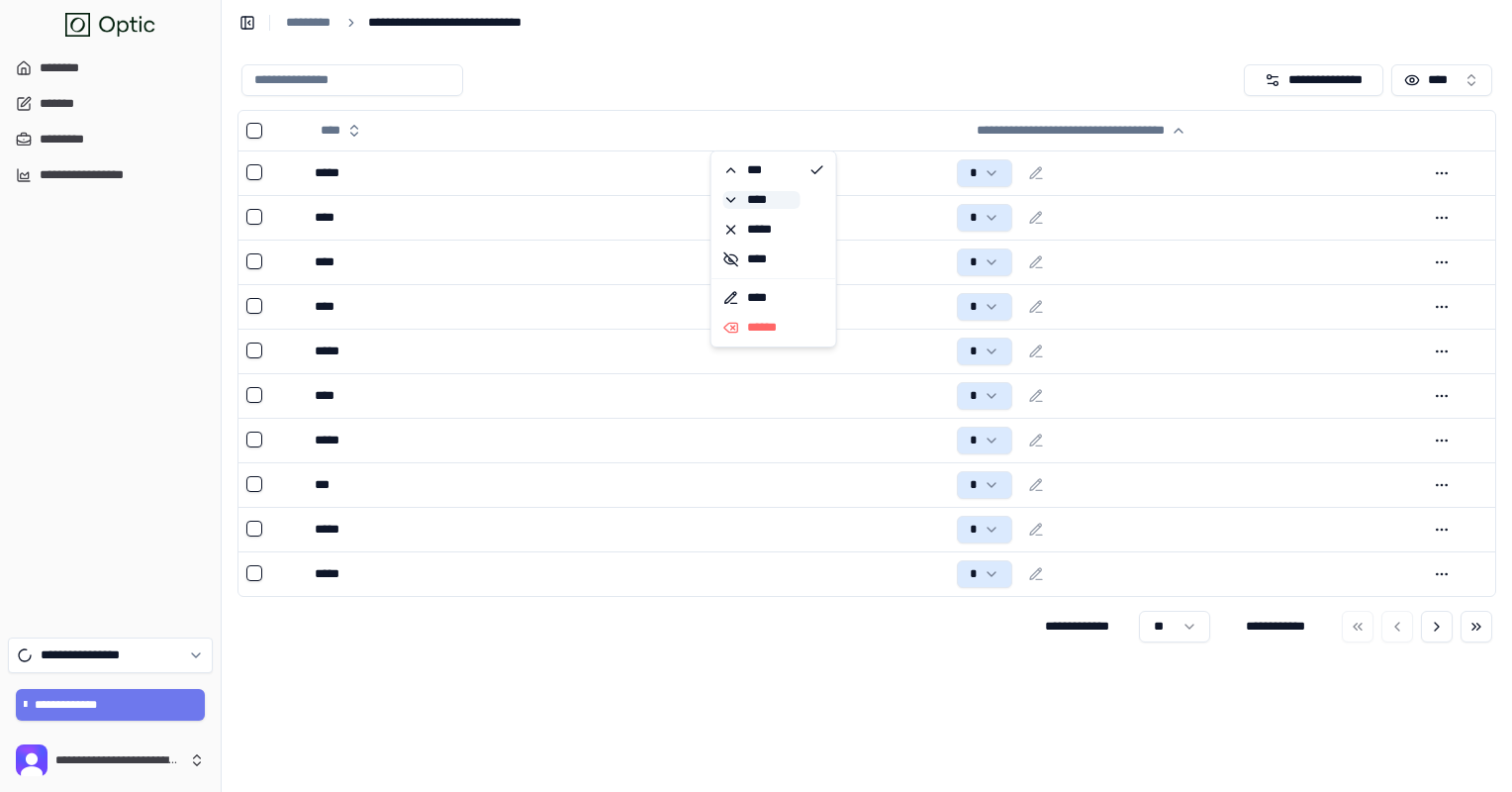click on "****" at bounding box center (762, 200) 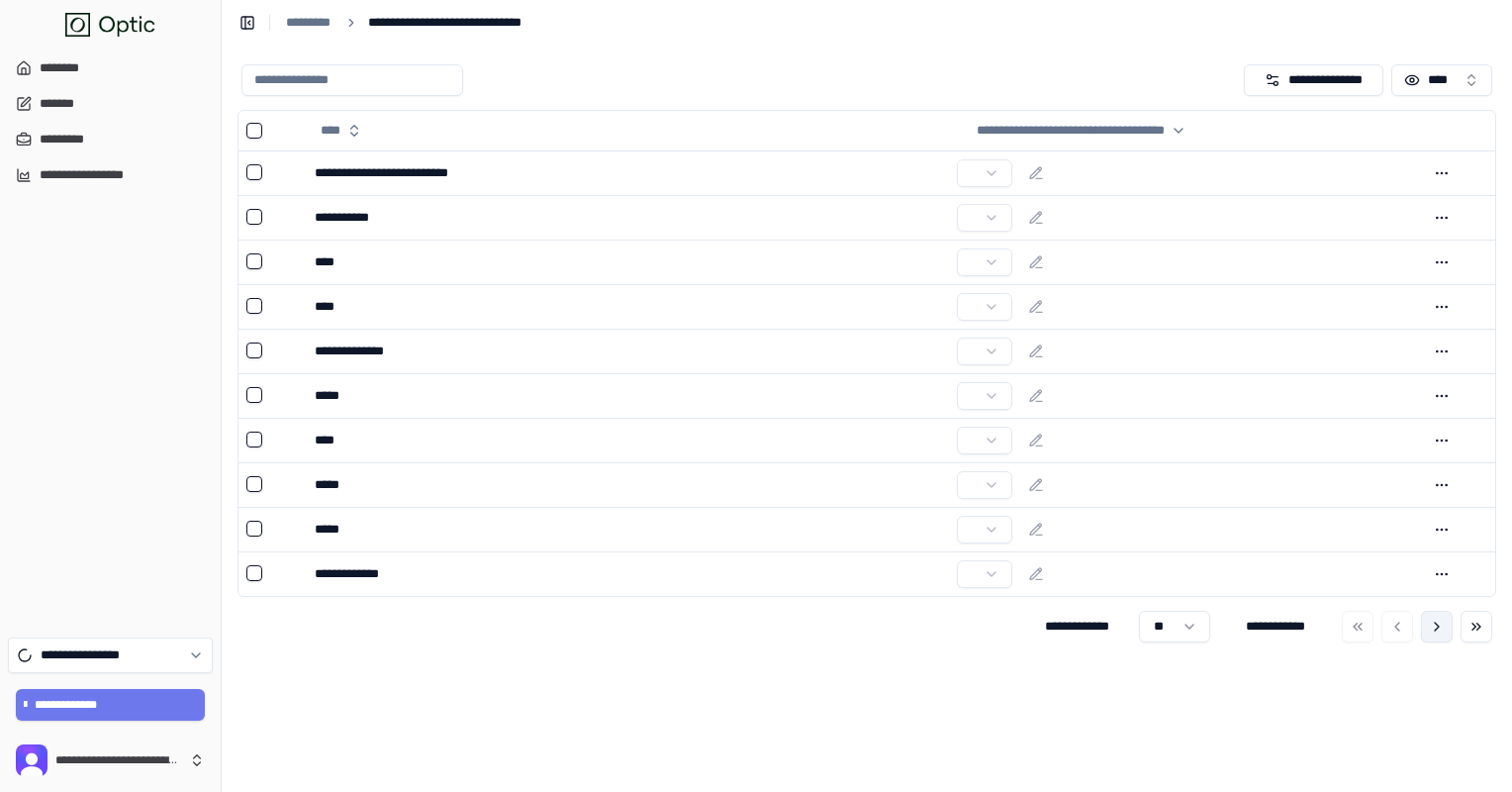 click at bounding box center [1437, 627] 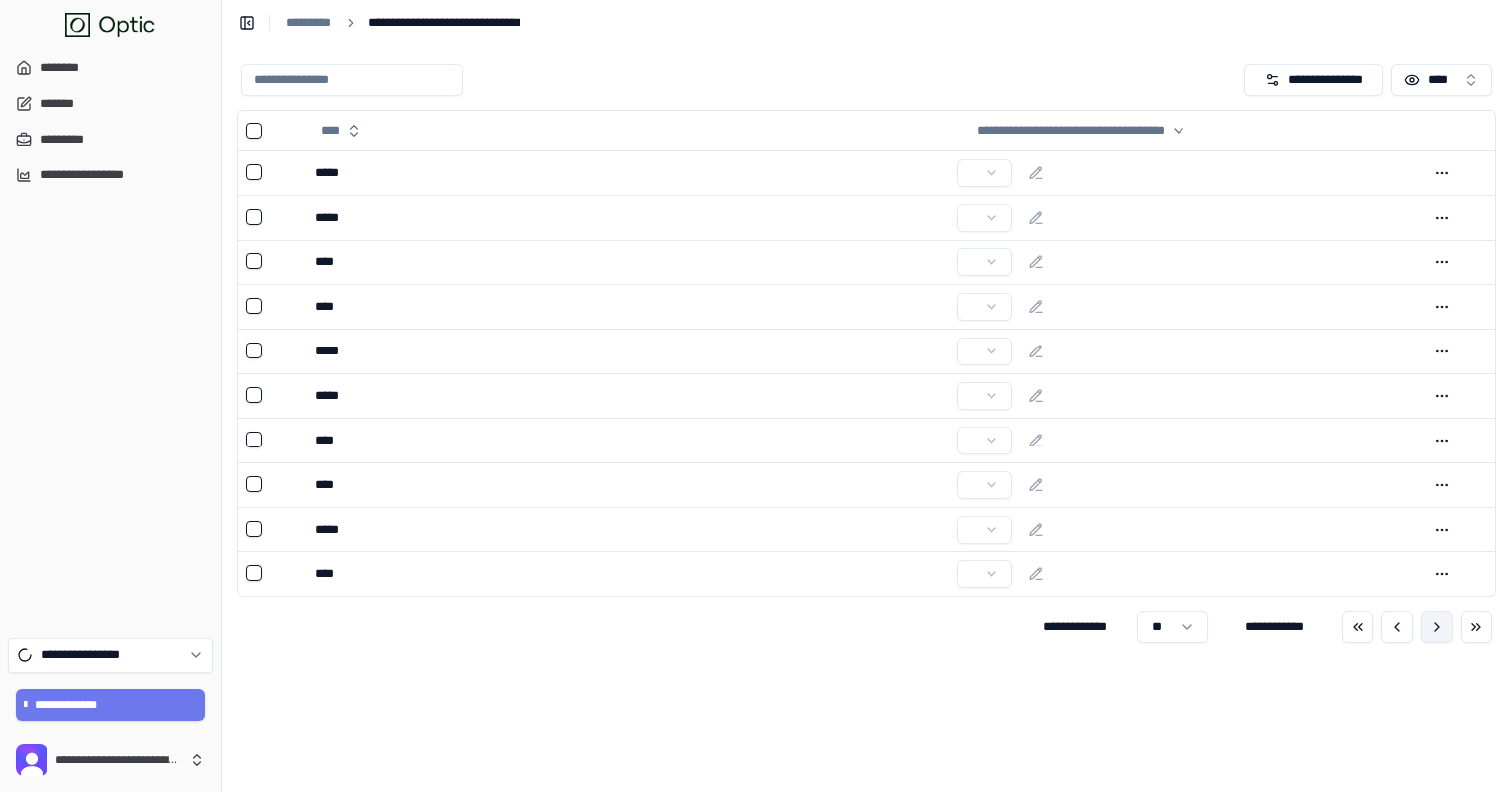 click at bounding box center (1437, 627) 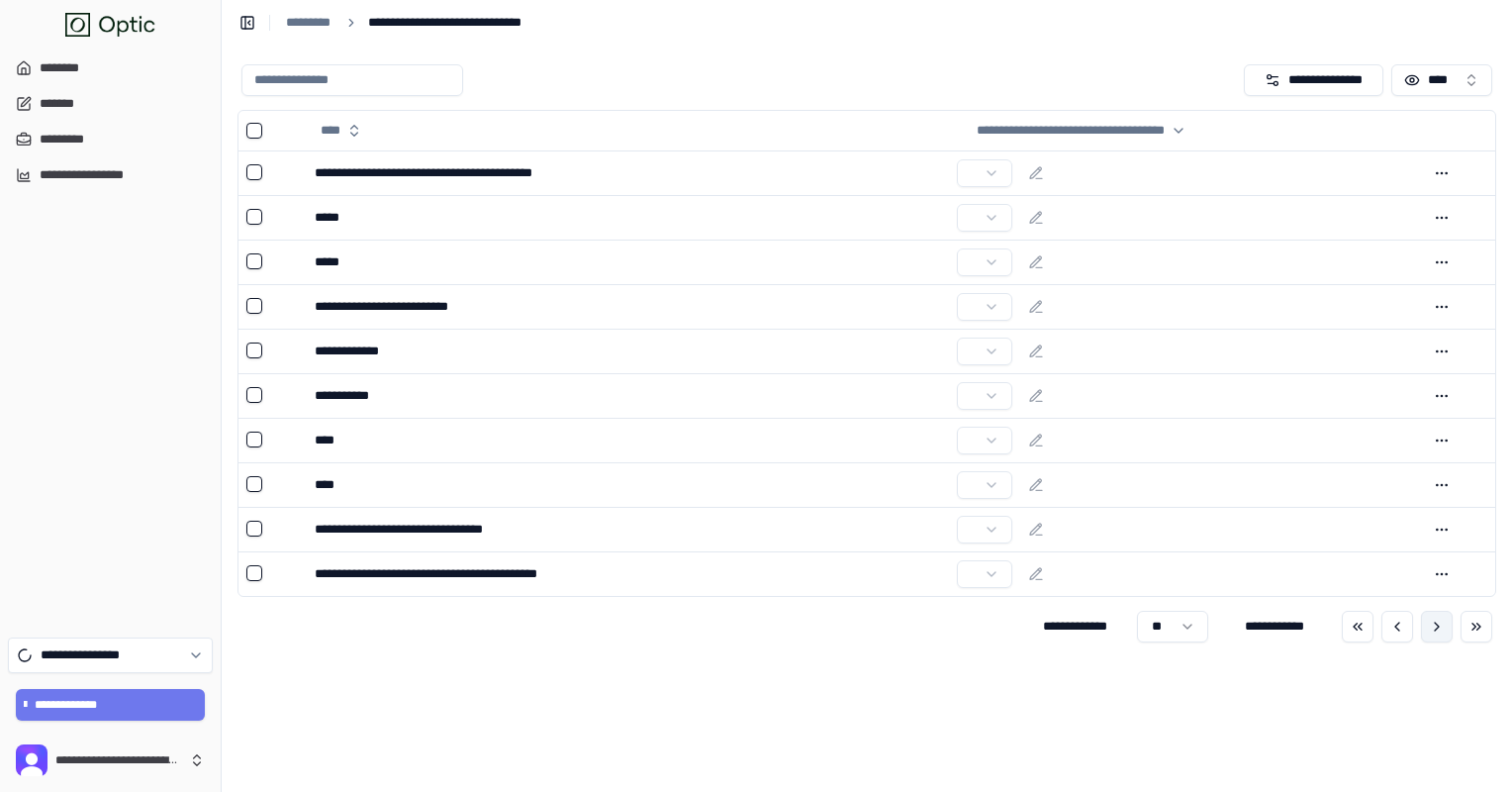 click at bounding box center [1437, 627] 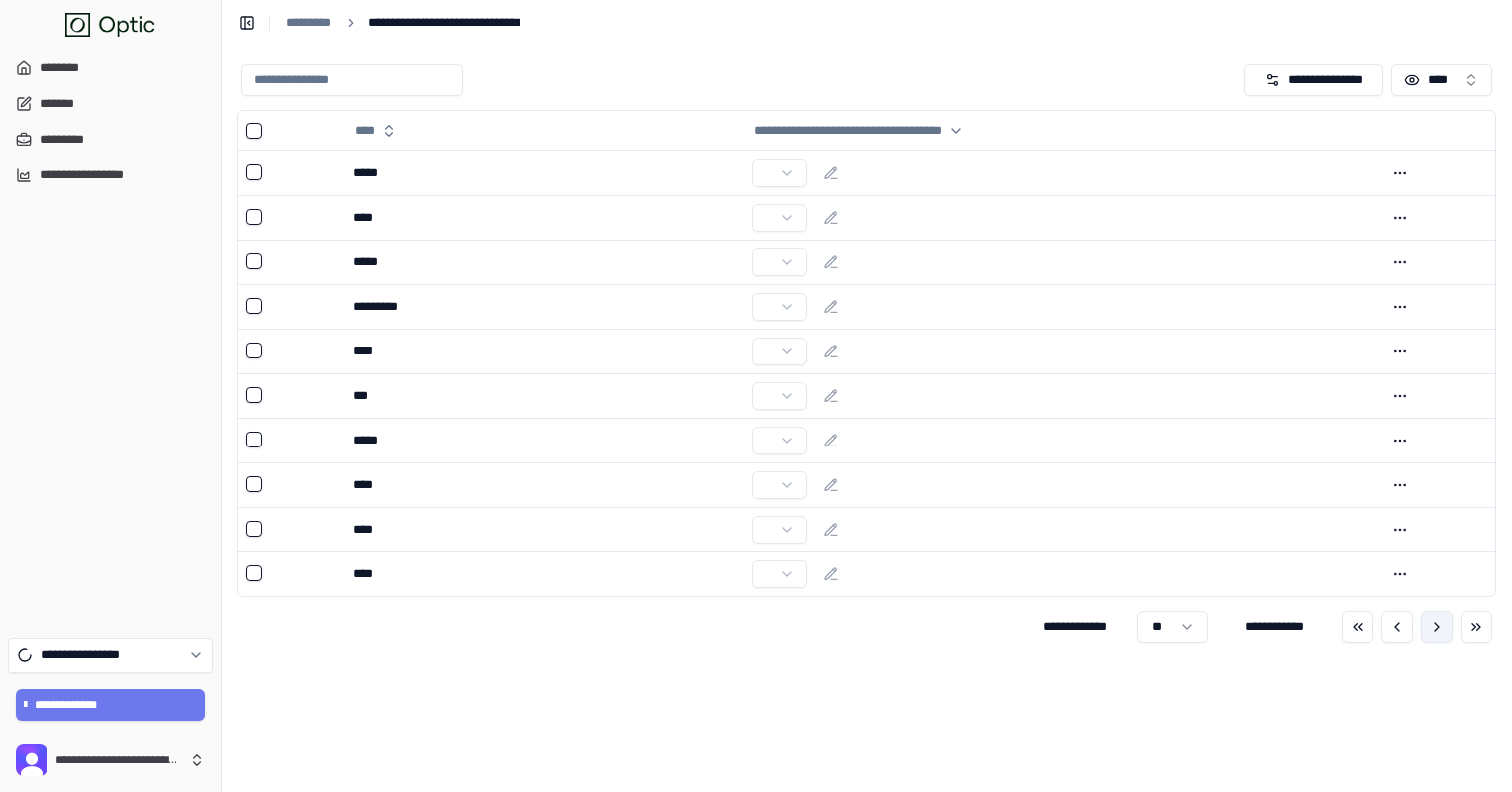 click at bounding box center [1437, 627] 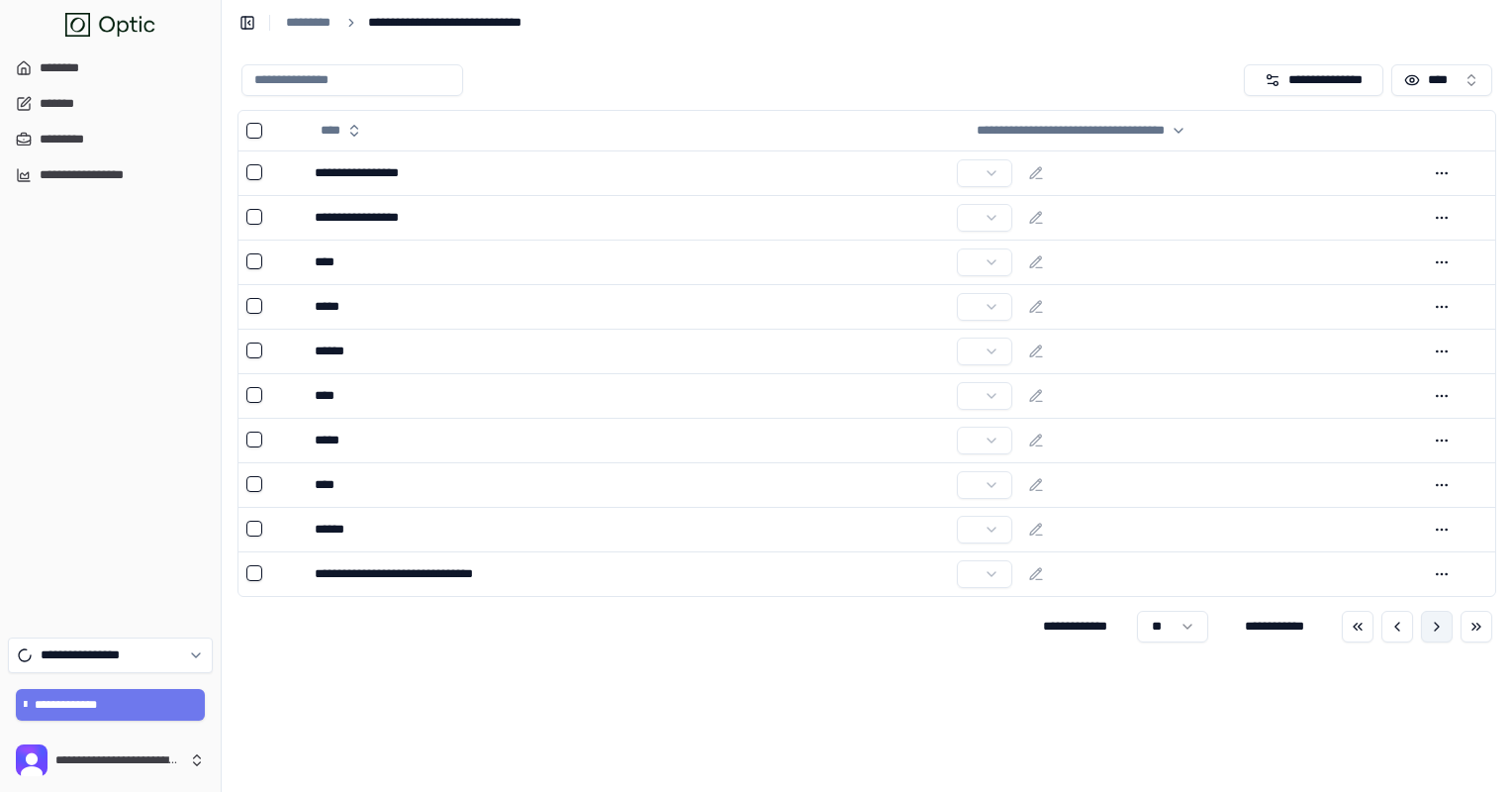 click at bounding box center (1437, 627) 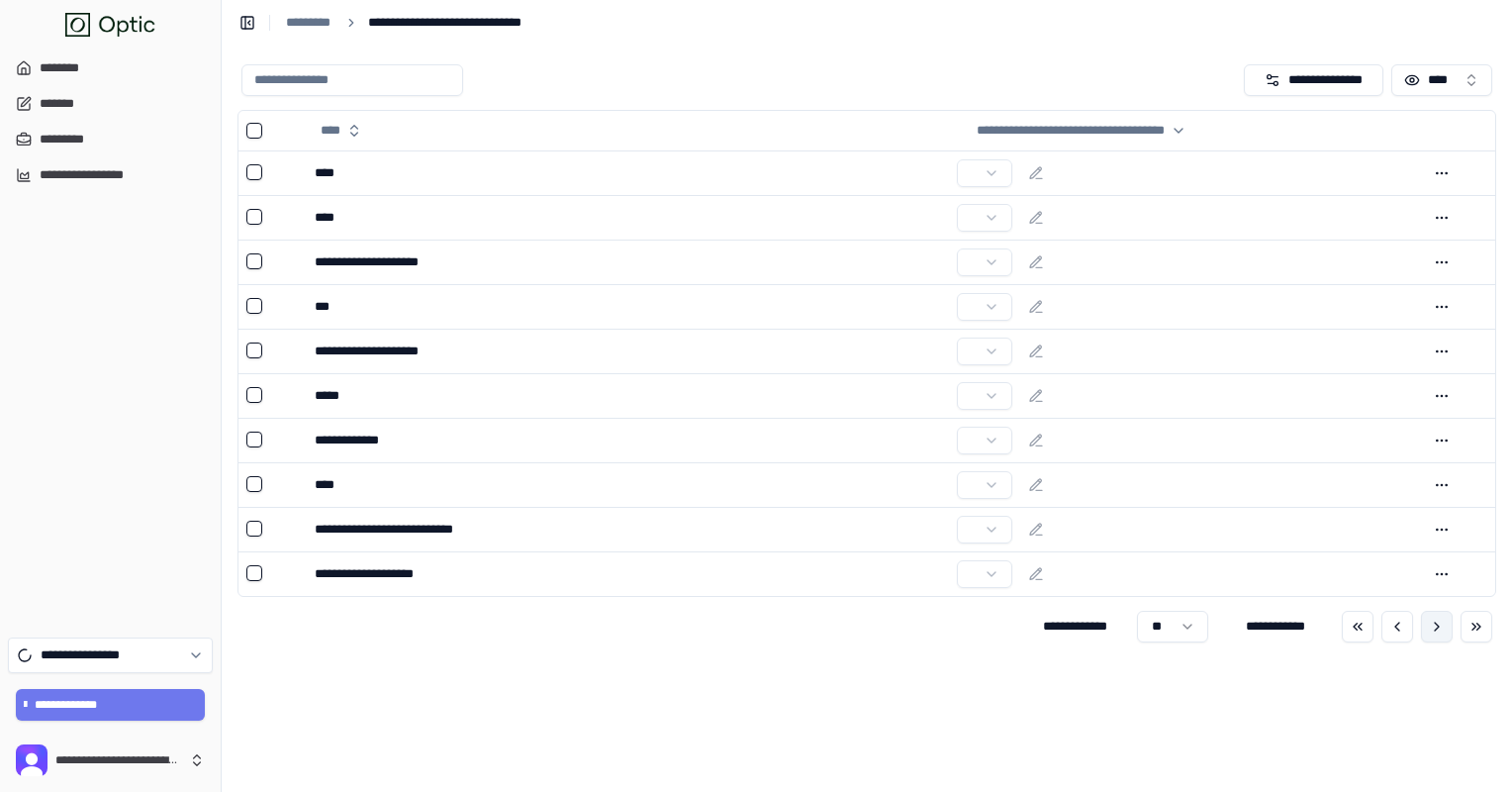 click at bounding box center (1437, 627) 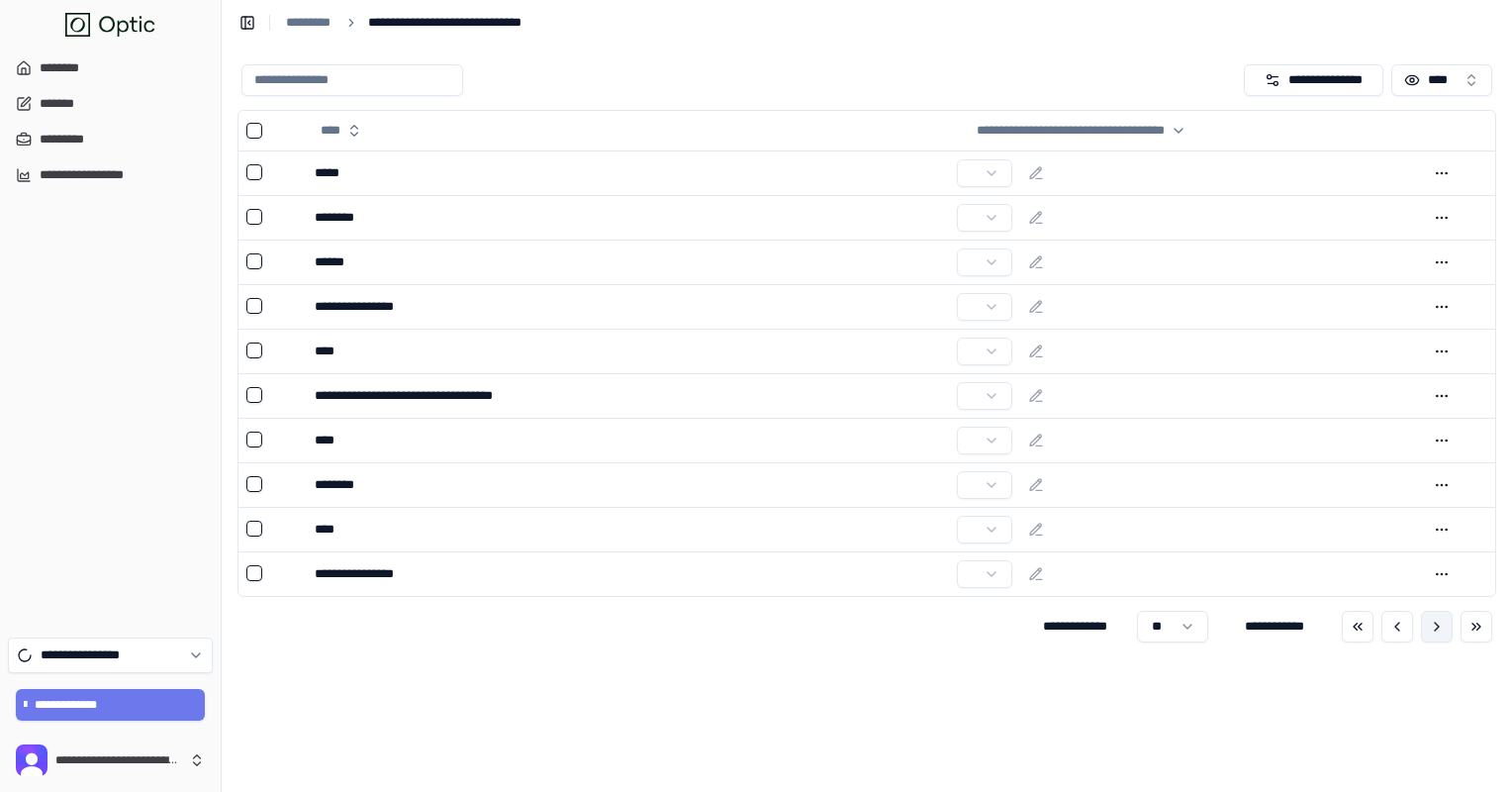 click at bounding box center (1437, 627) 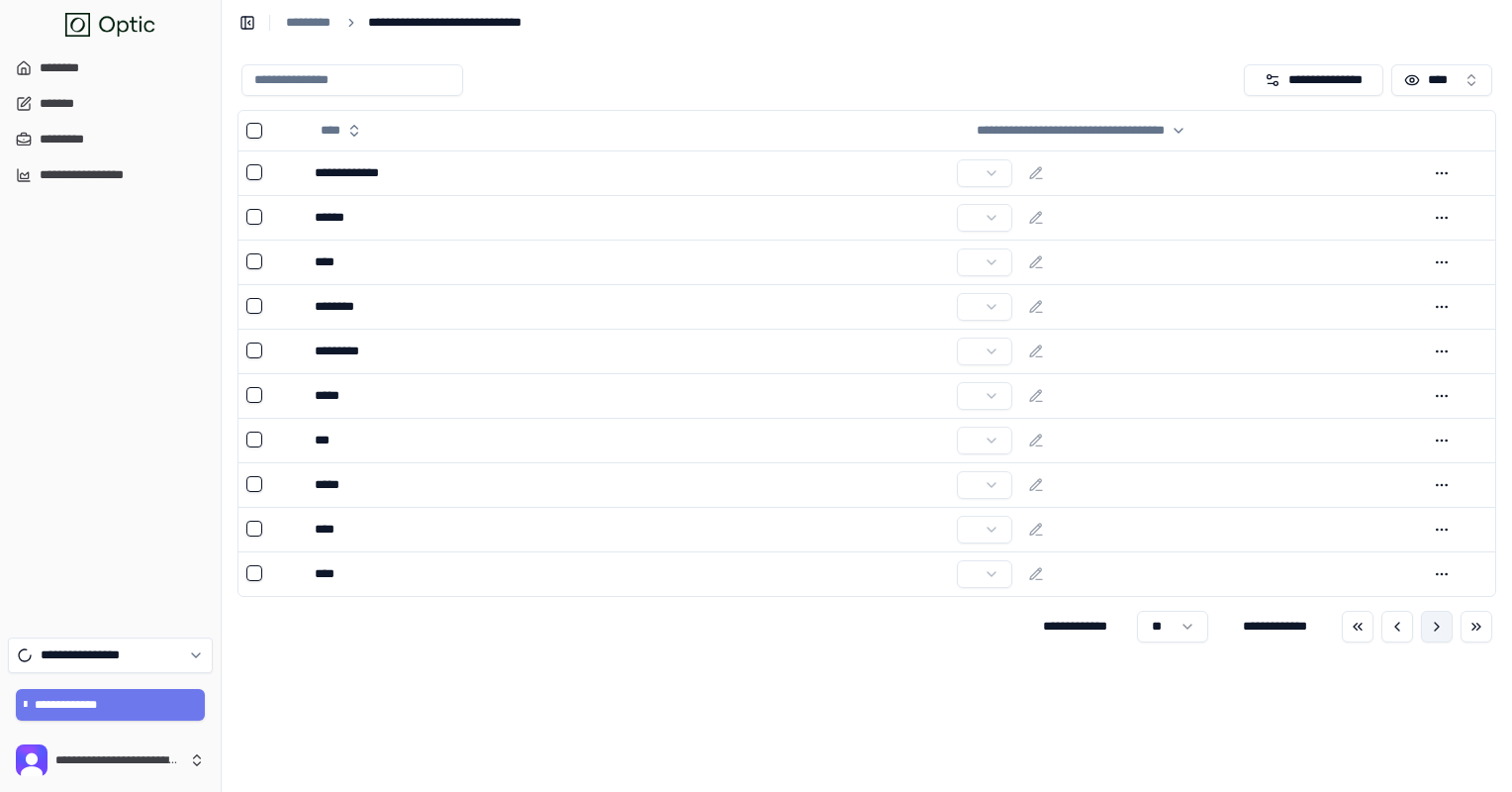 click at bounding box center (1437, 627) 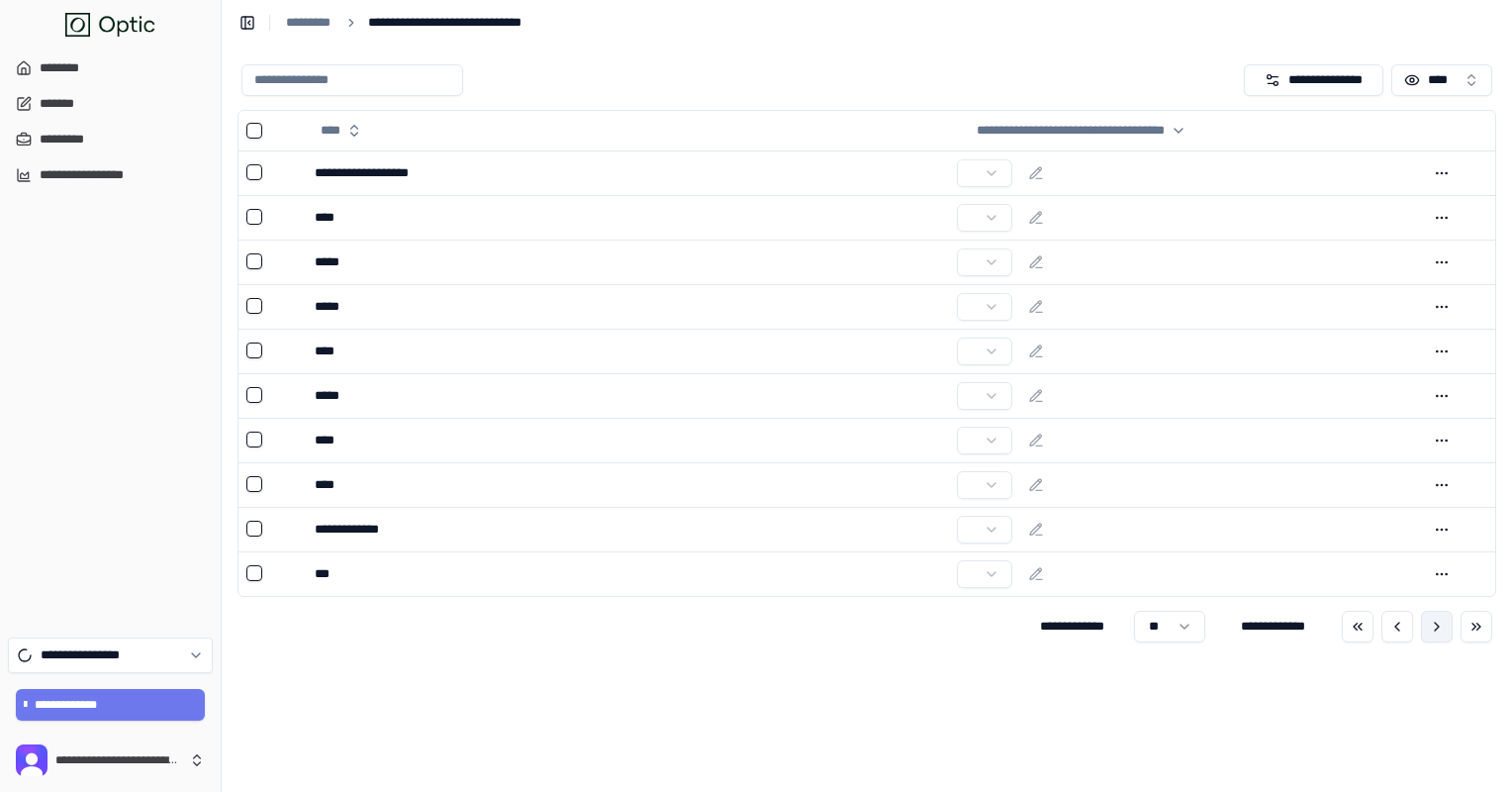 click at bounding box center [1437, 627] 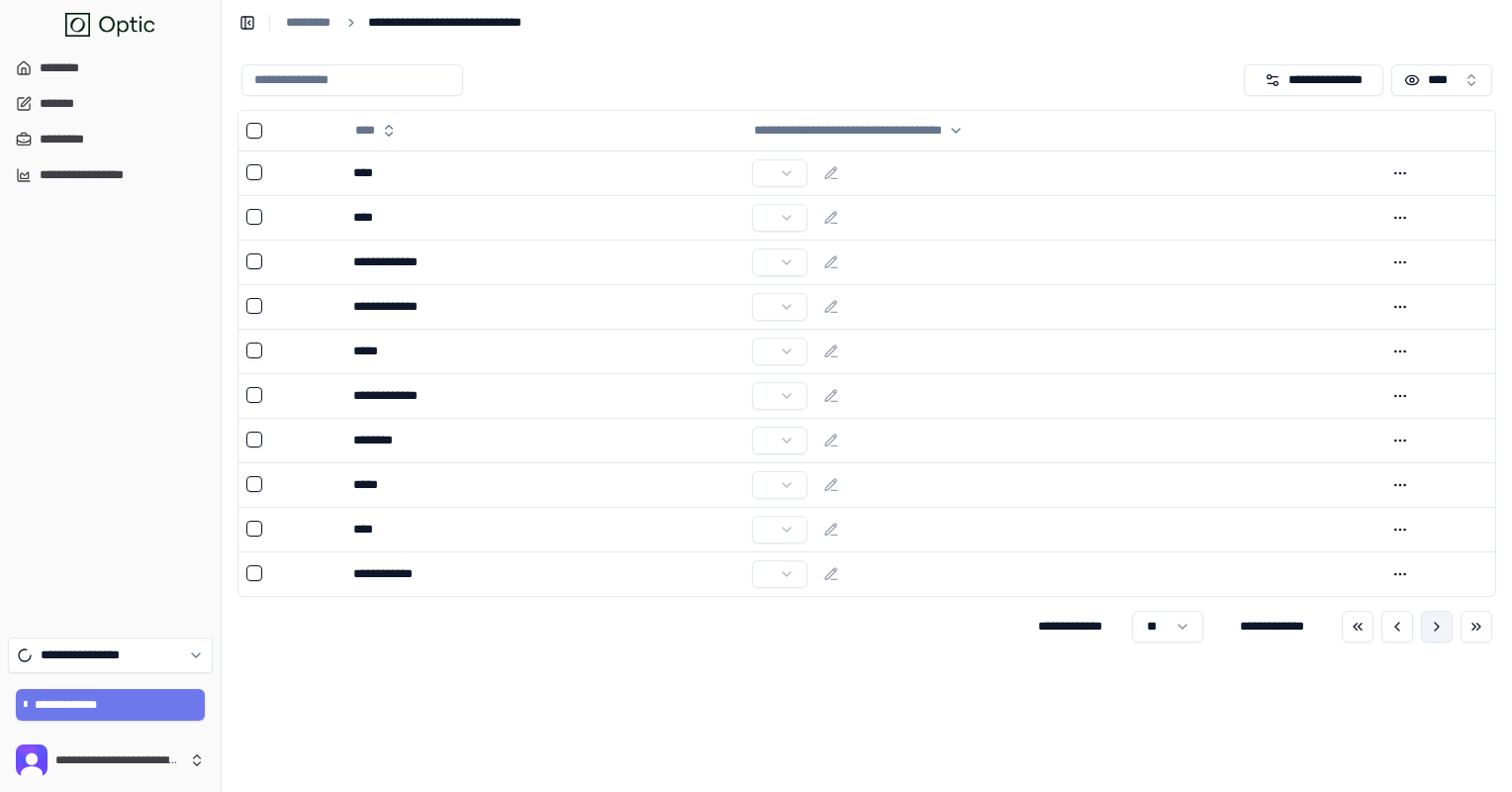 click at bounding box center [1437, 627] 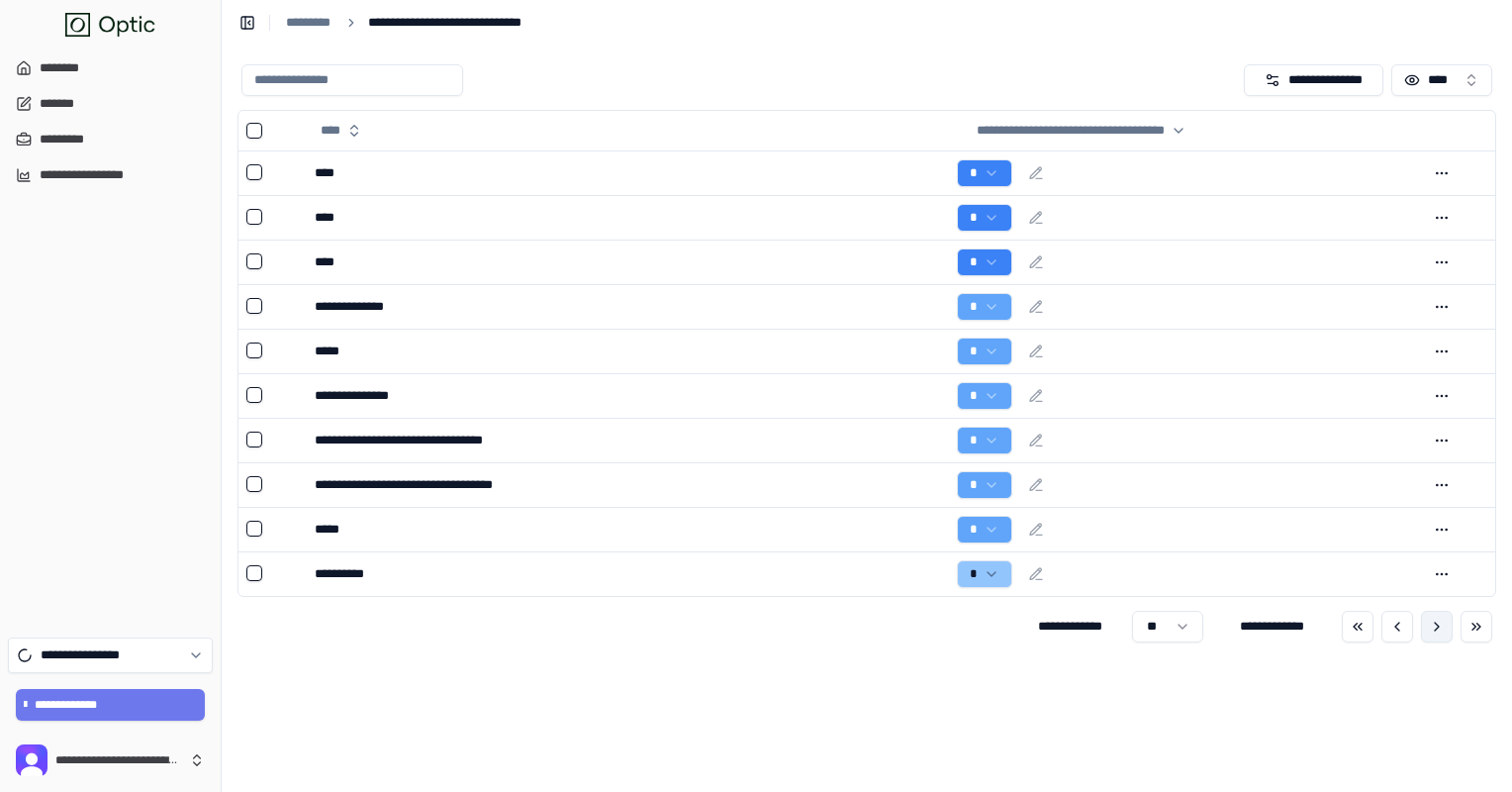 click at bounding box center [1437, 627] 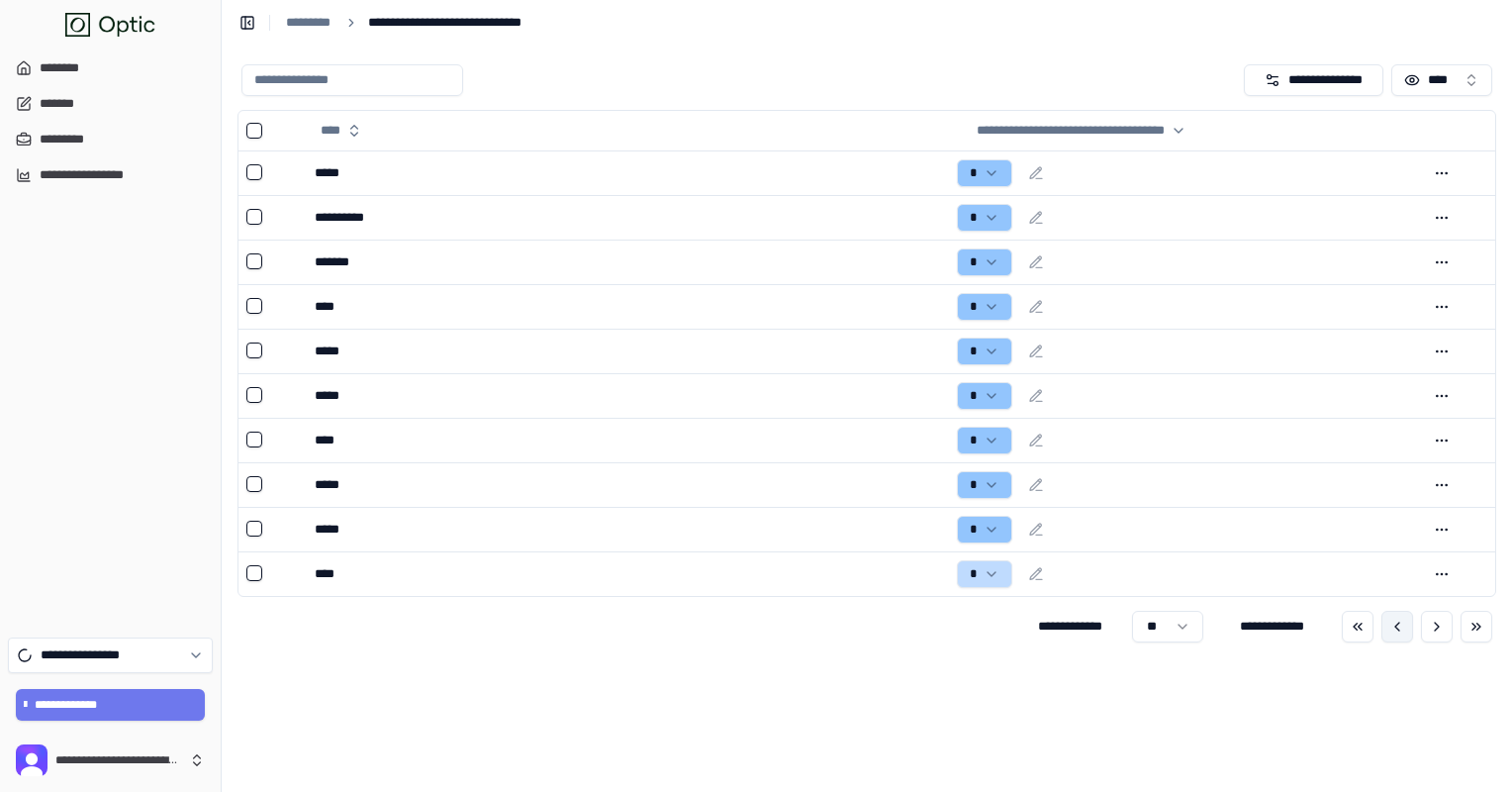 click at bounding box center [1397, 627] 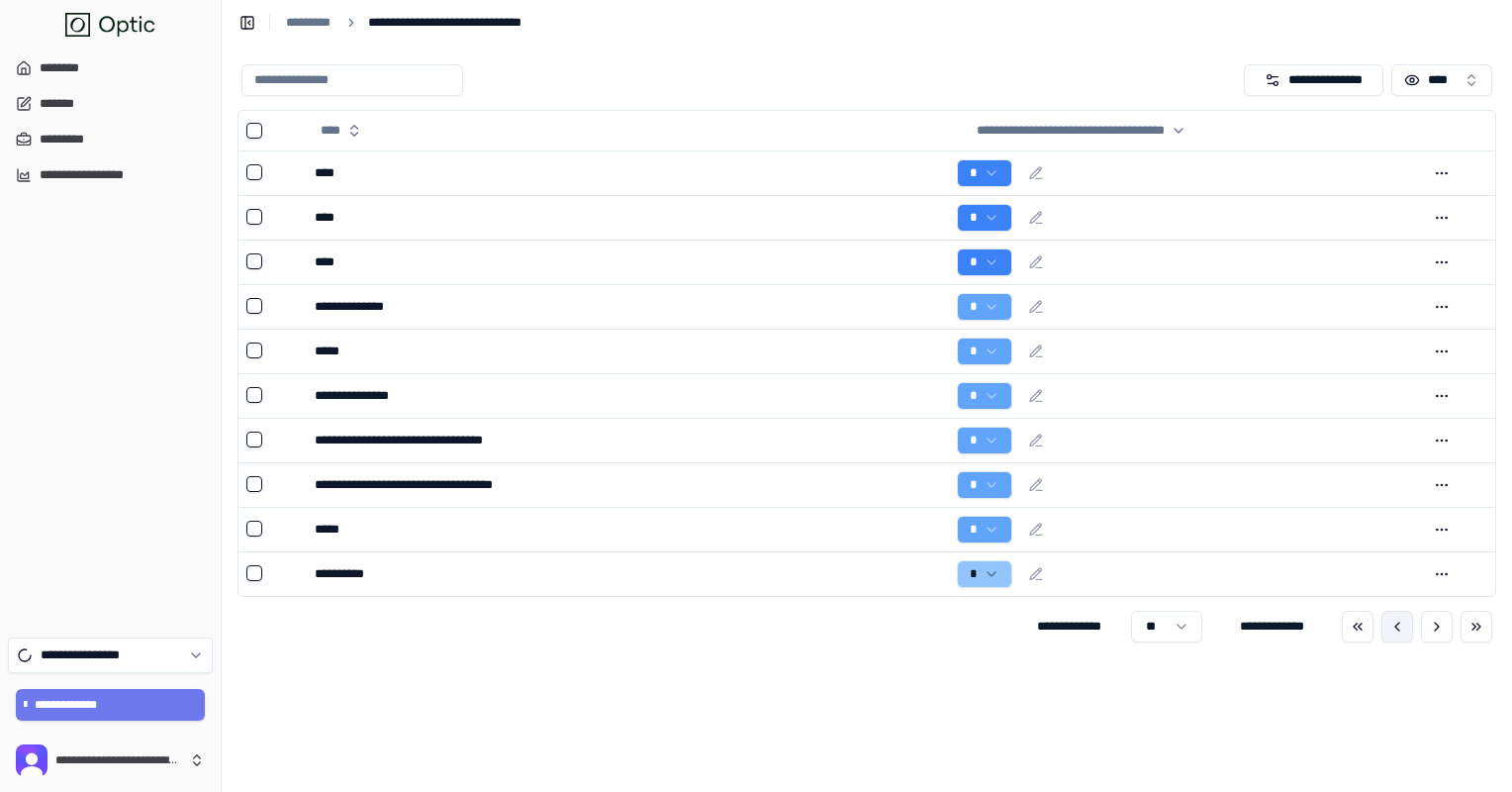 click at bounding box center (1397, 627) 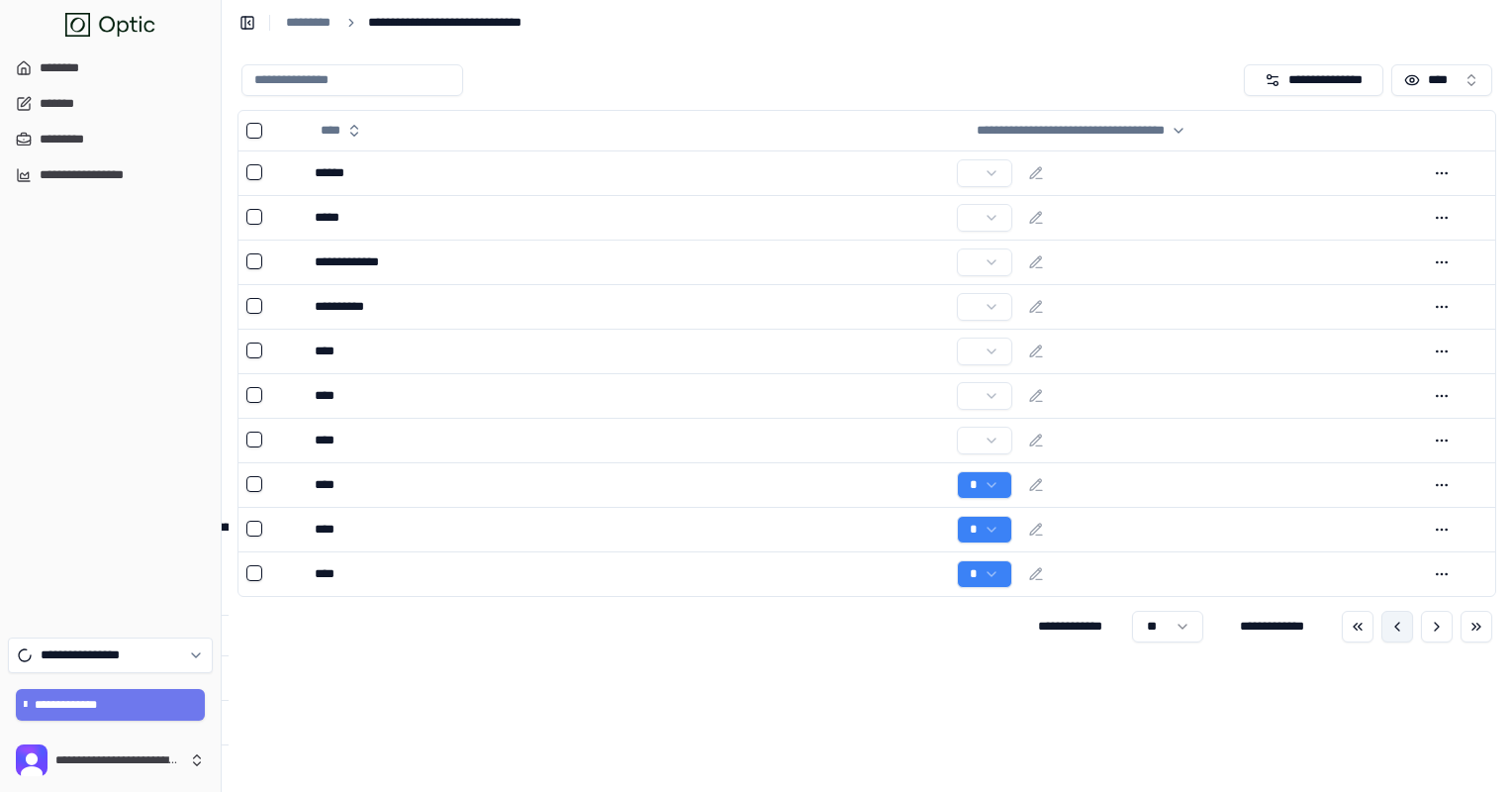 click at bounding box center [1397, 627] 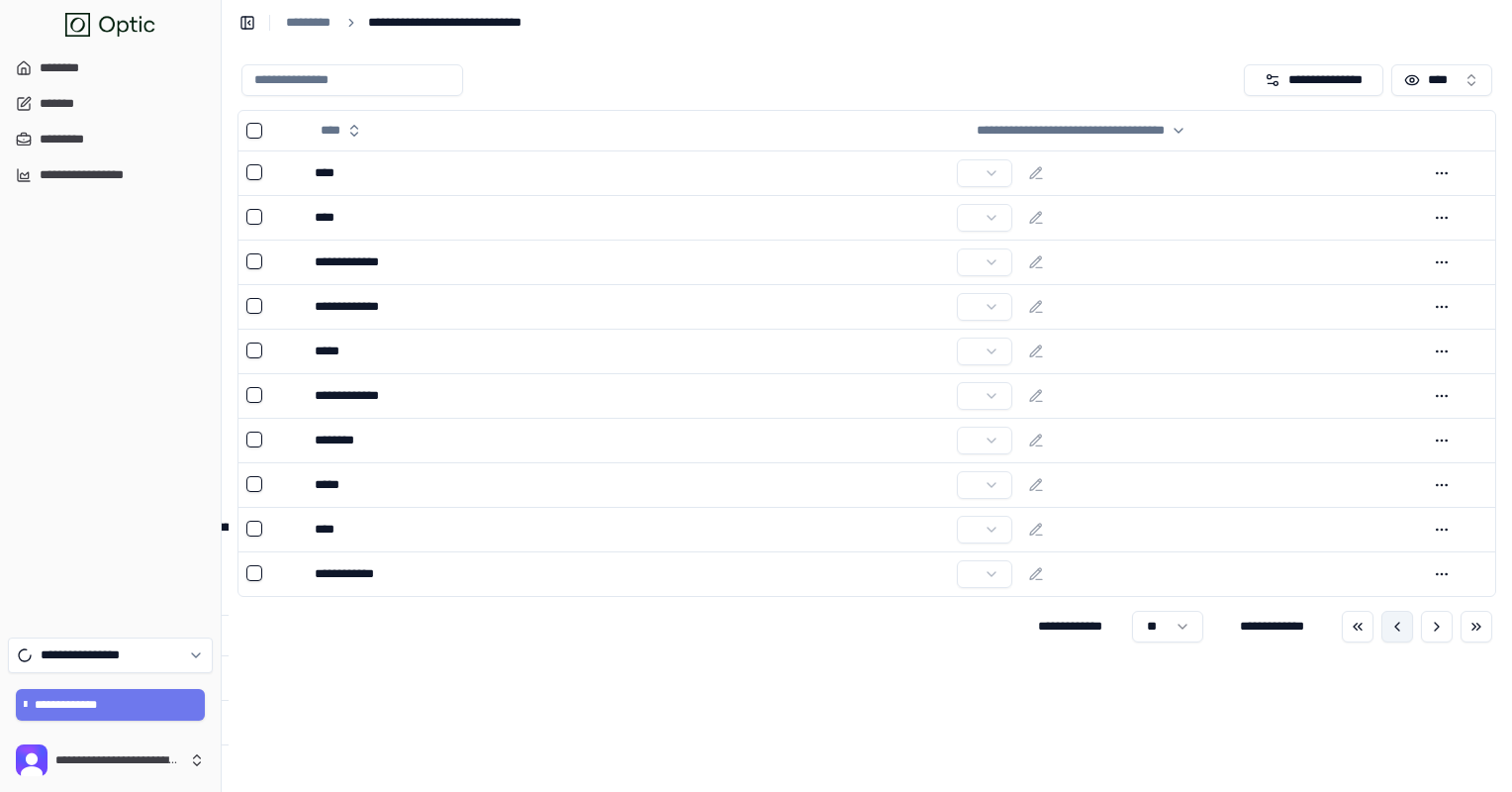 click at bounding box center [1397, 627] 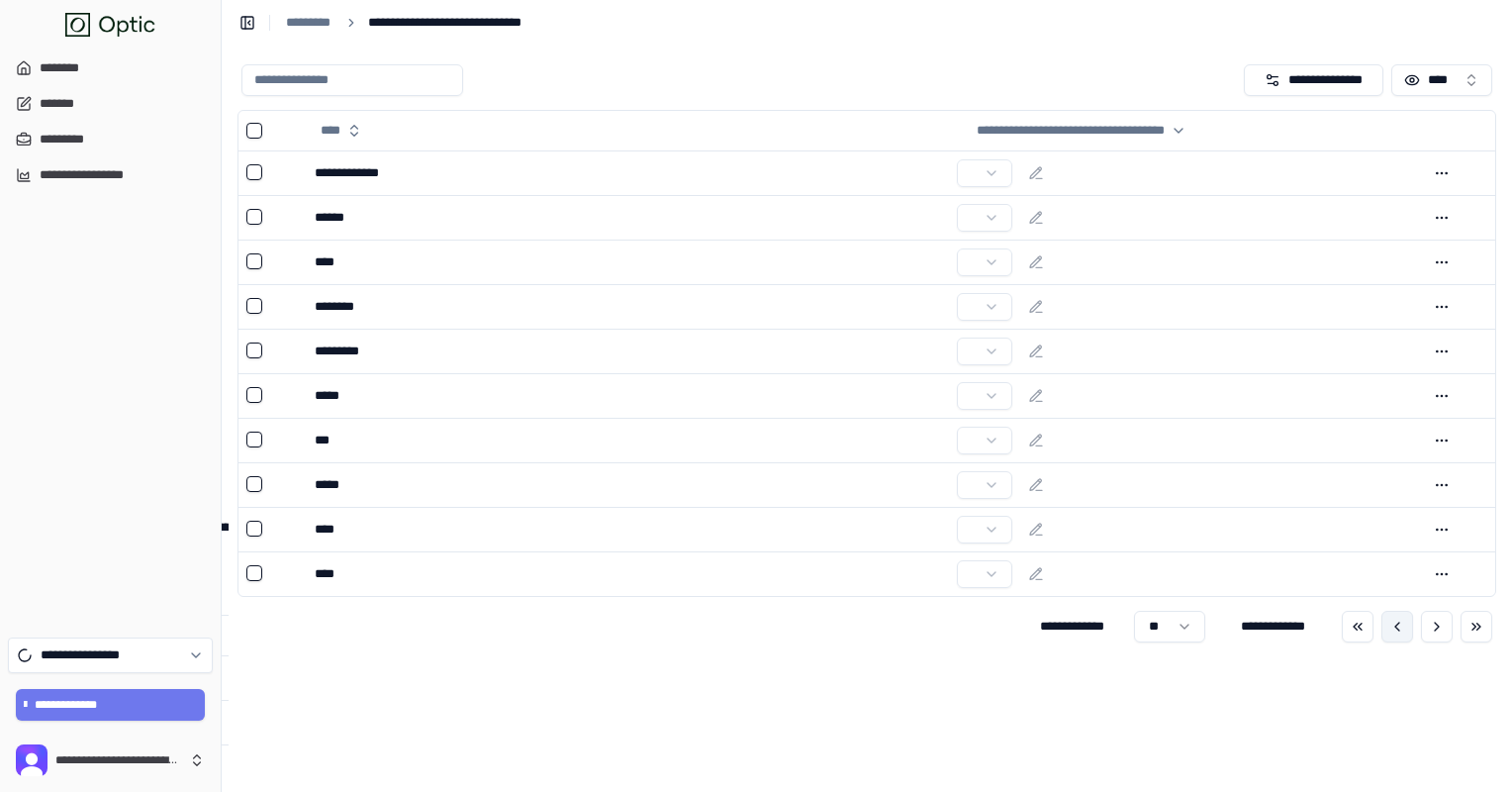 click at bounding box center [1397, 627] 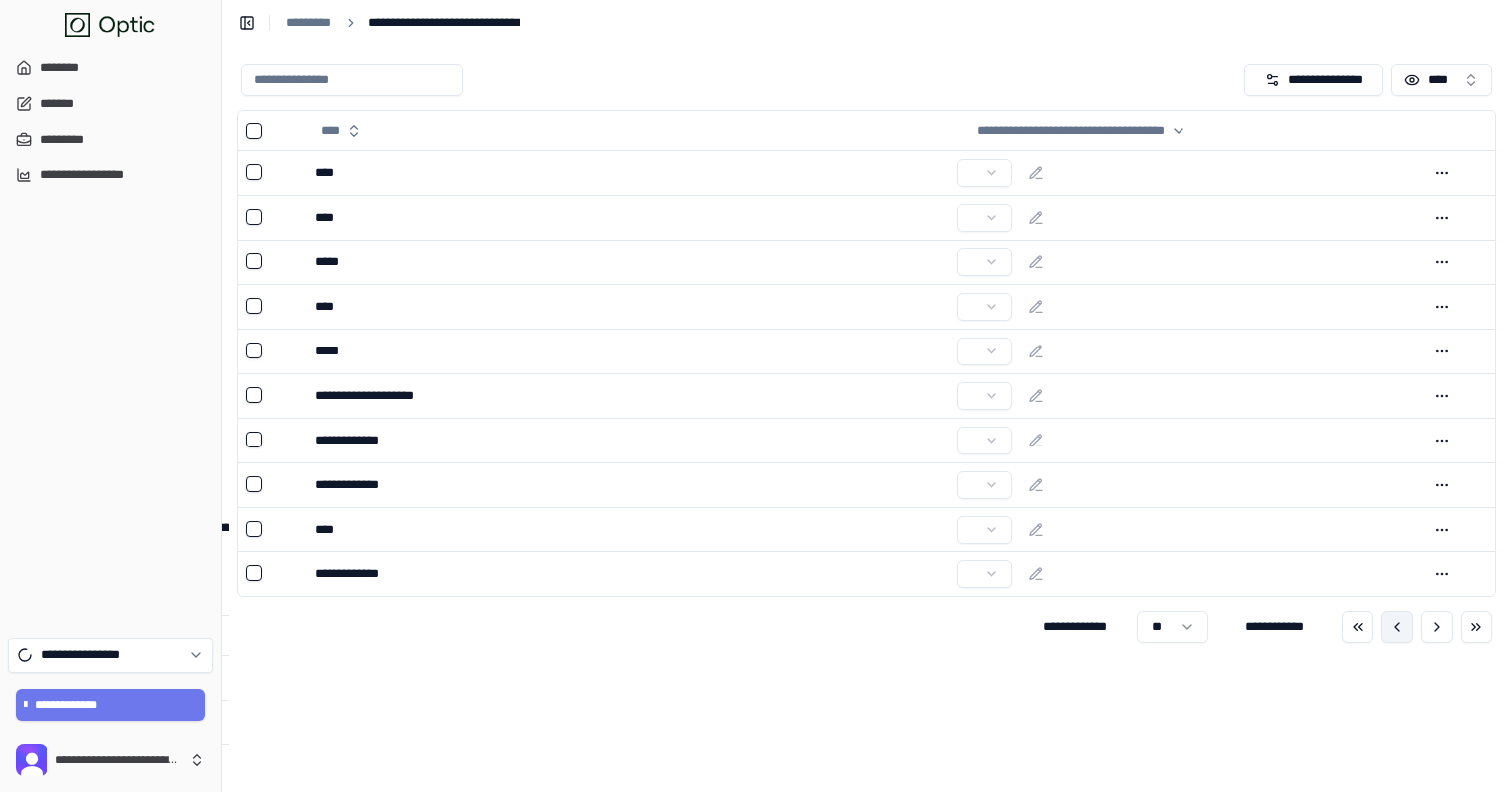 click at bounding box center (1397, 627) 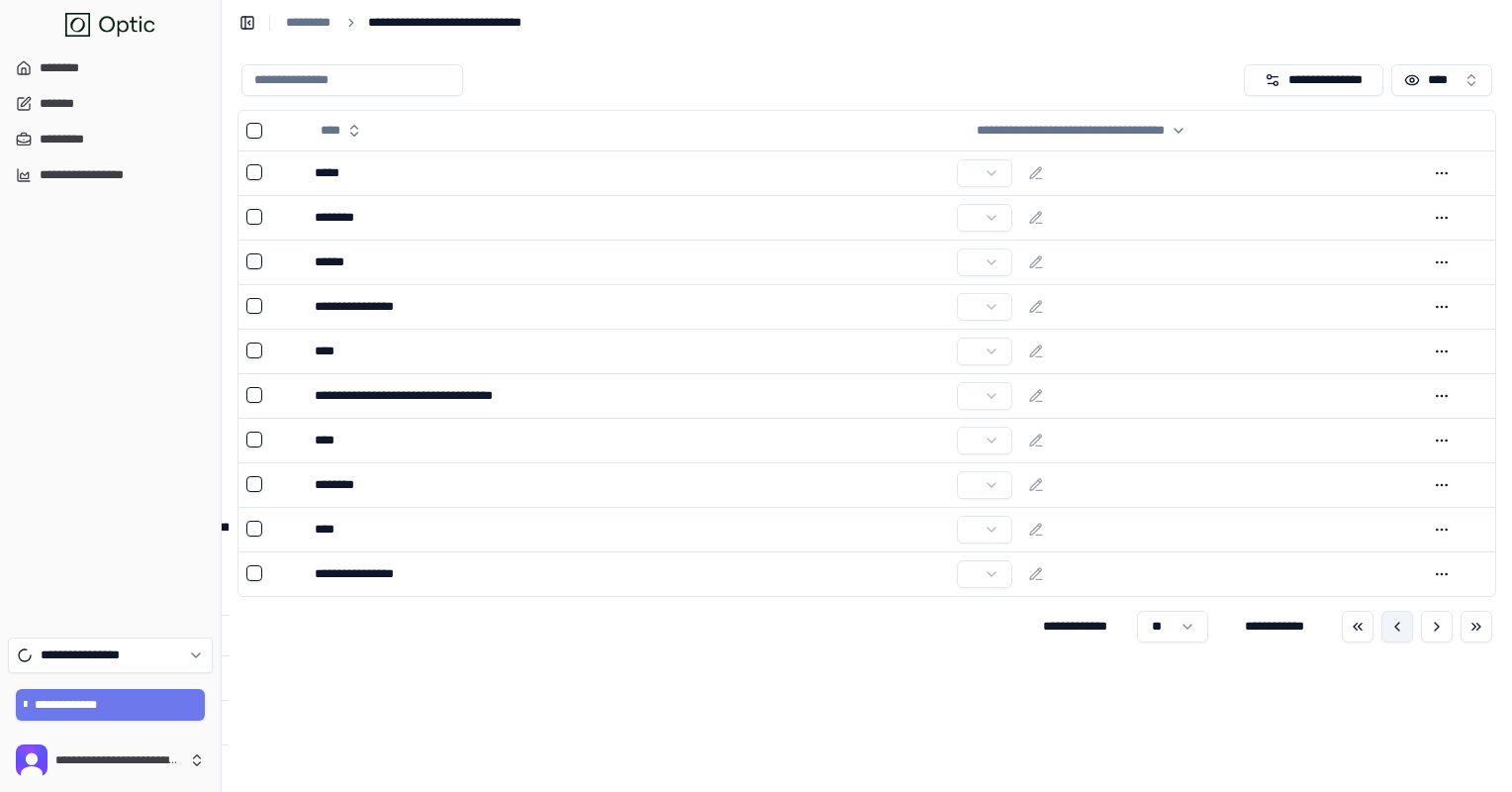 click at bounding box center (1397, 627) 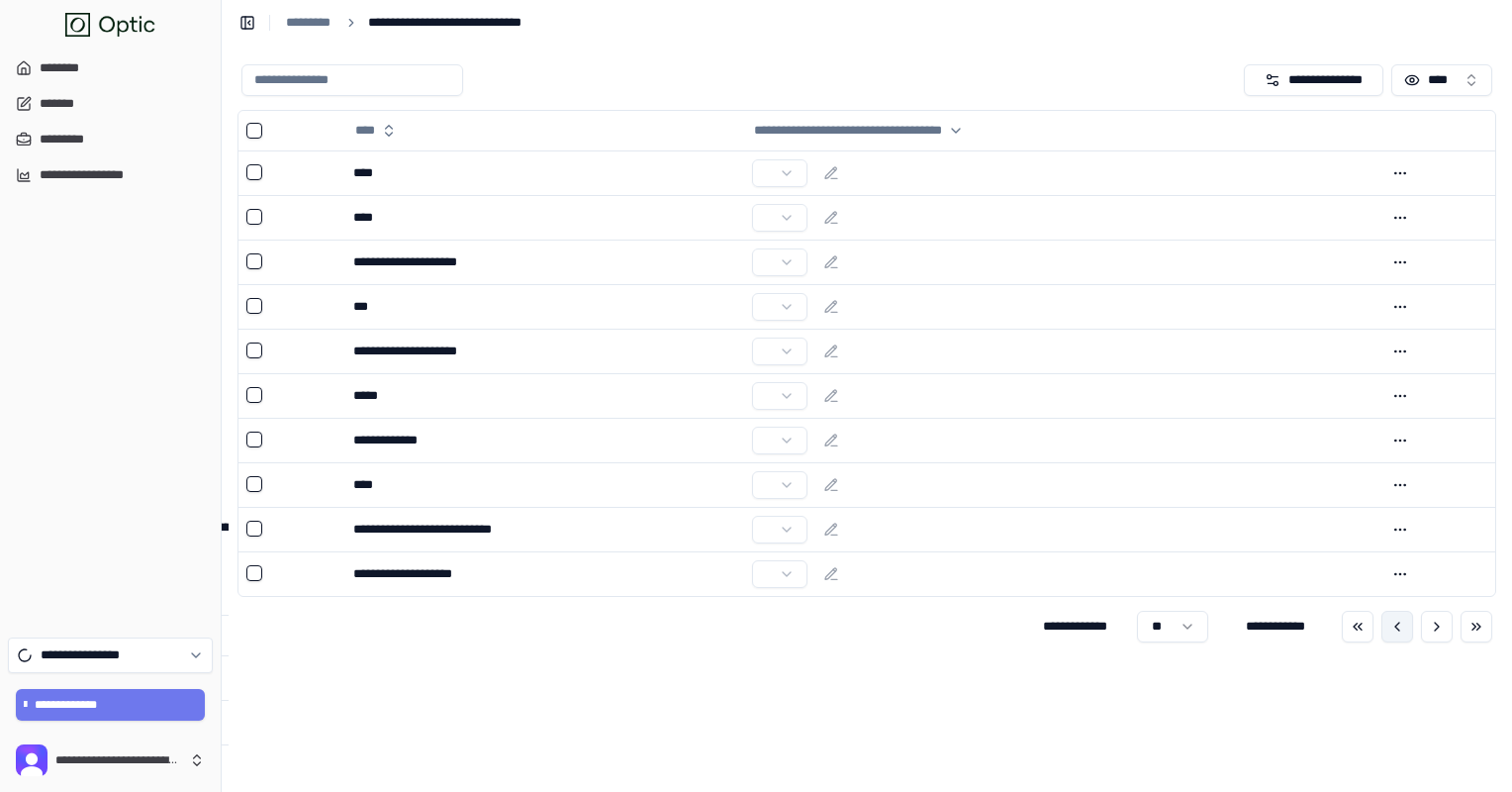 click at bounding box center [1397, 627] 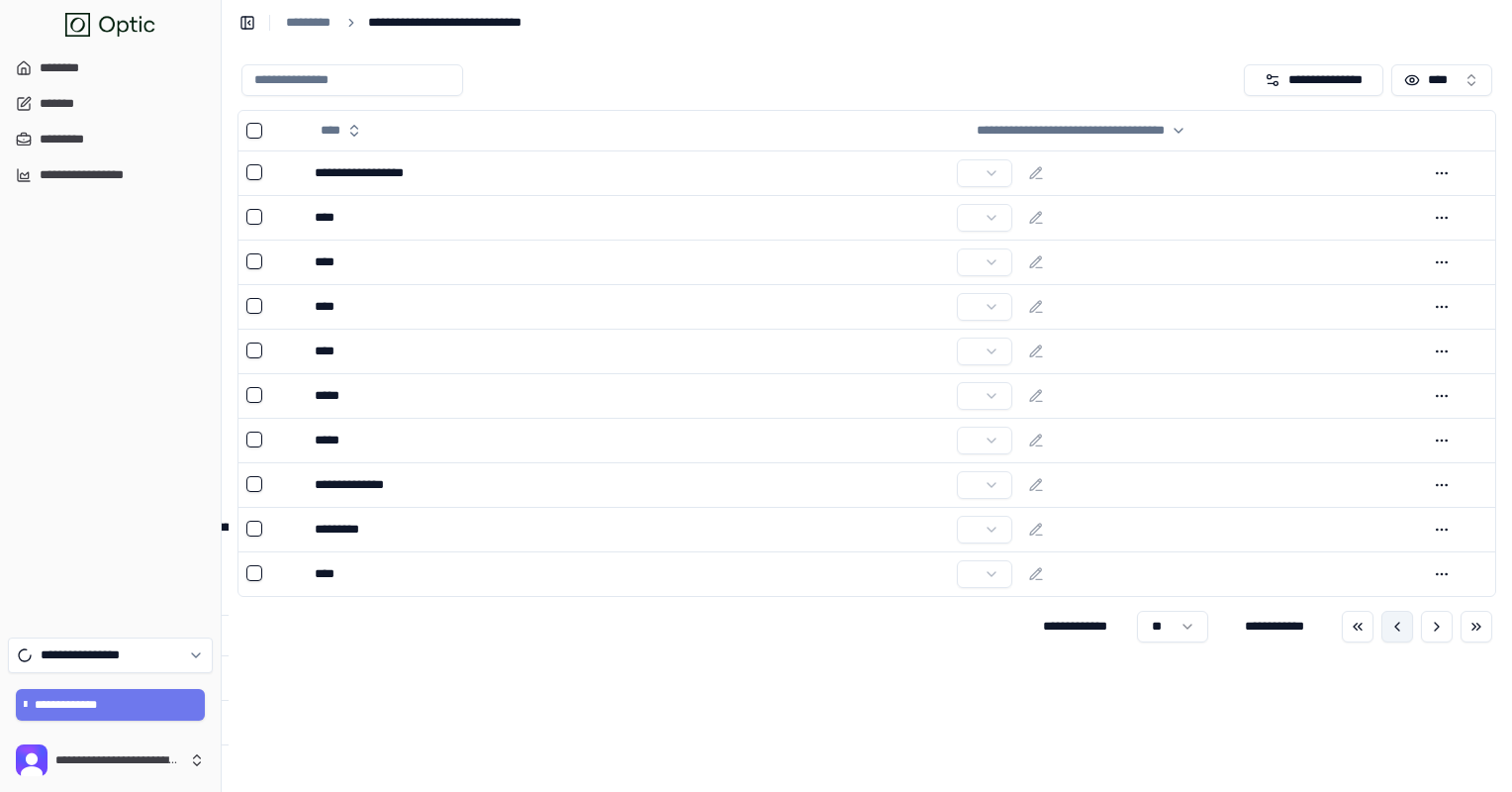 click at bounding box center (1397, 627) 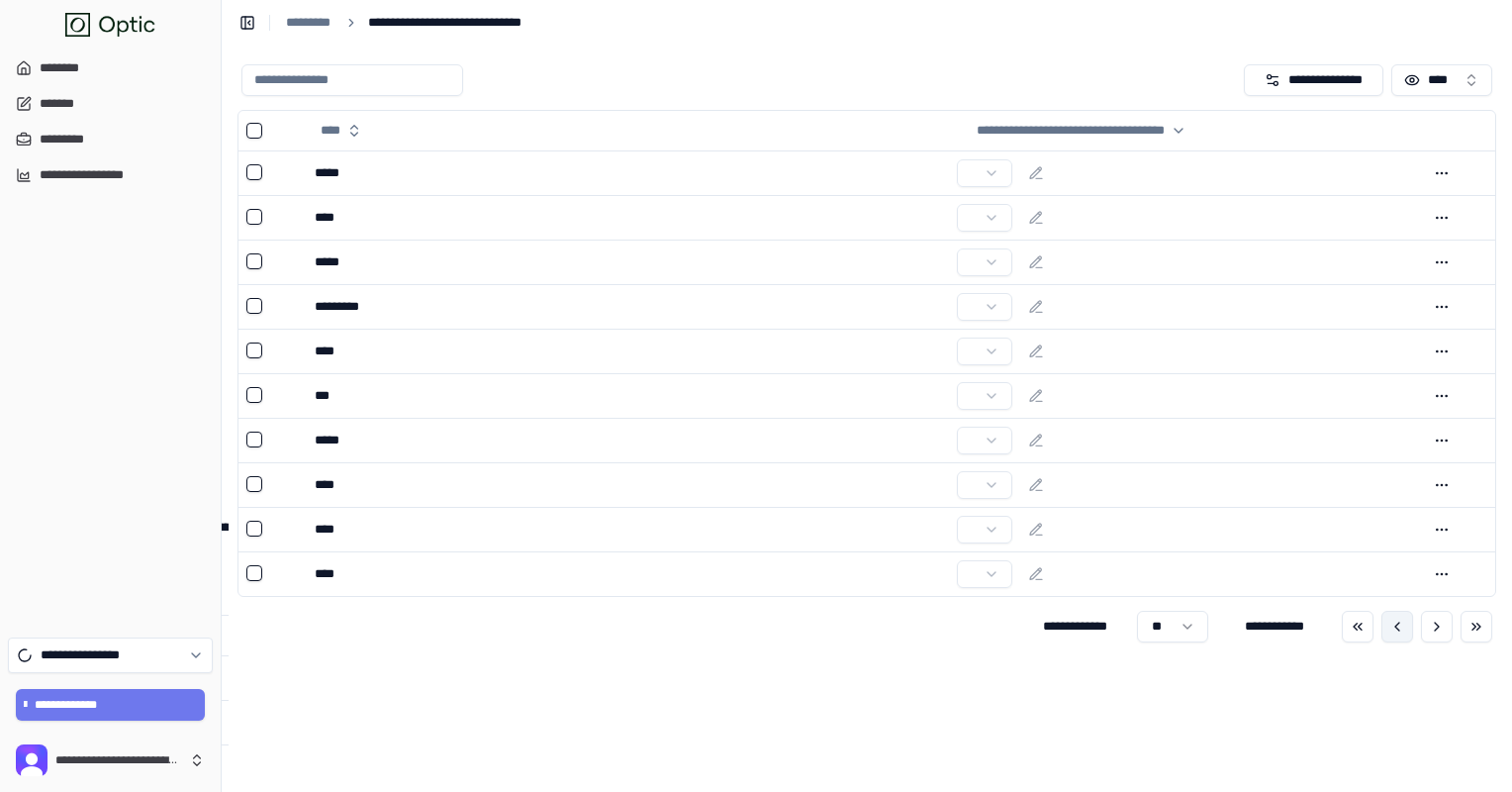 click at bounding box center [1397, 627] 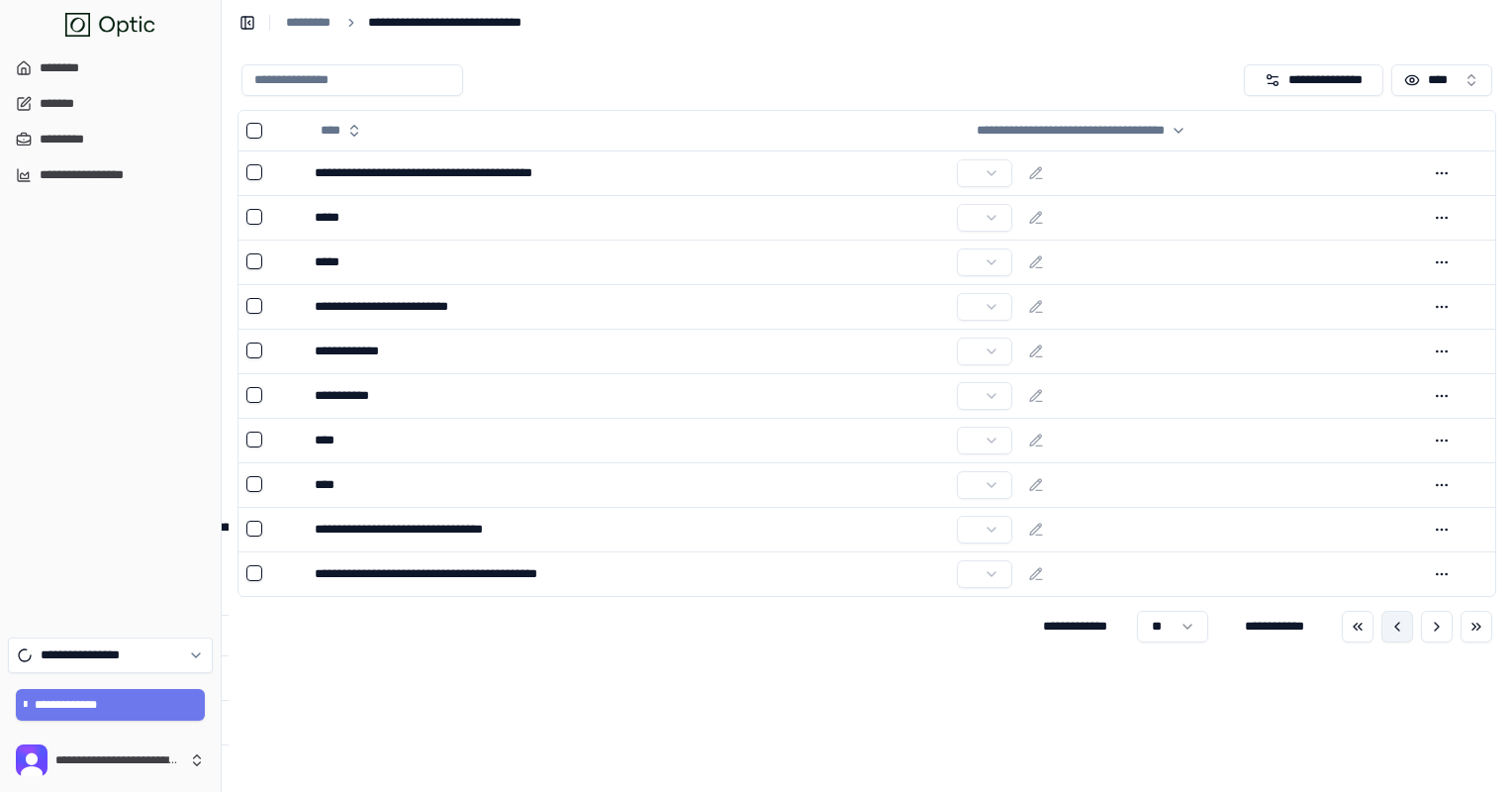 click at bounding box center [1397, 627] 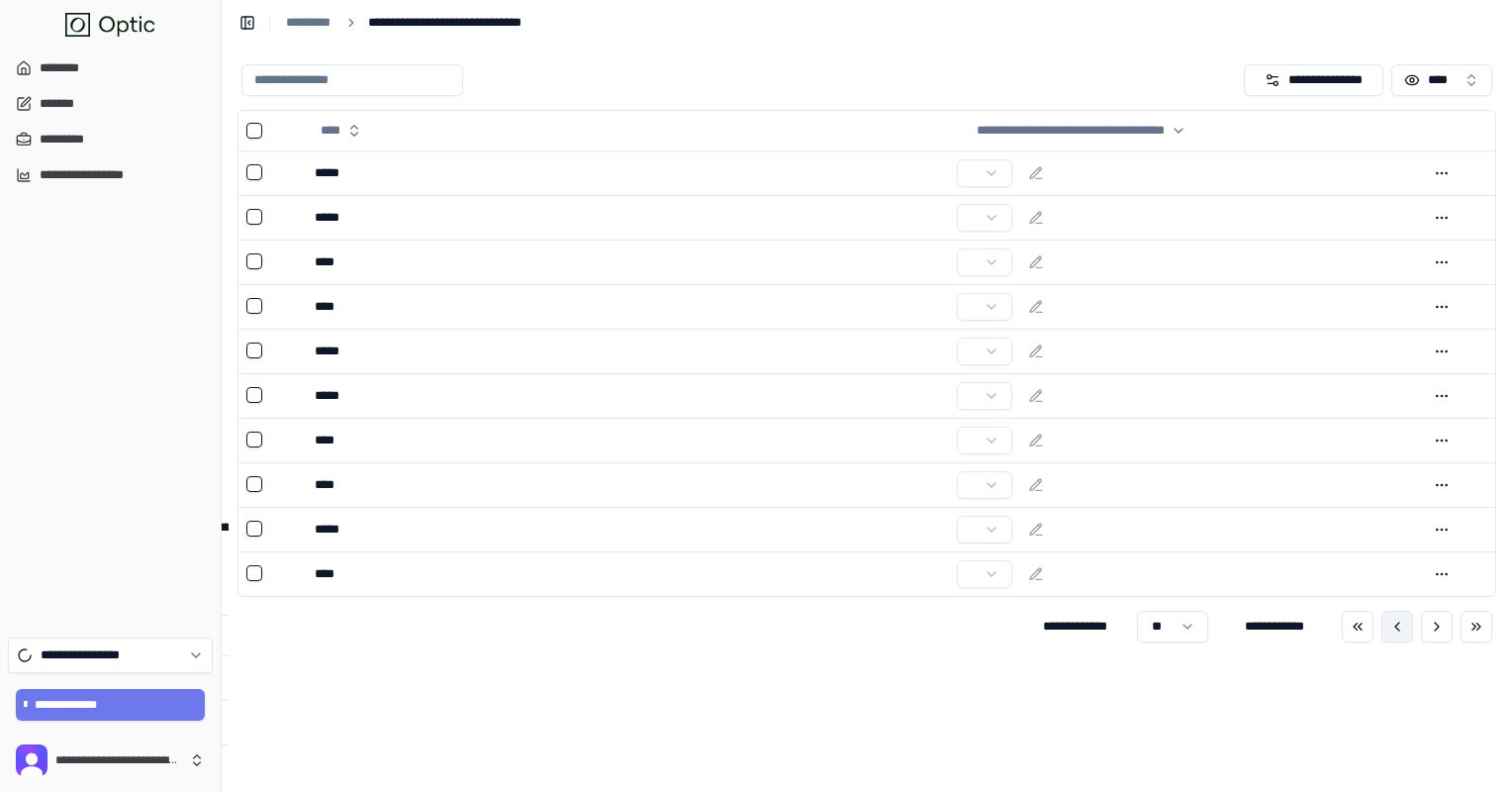 click at bounding box center [1397, 627] 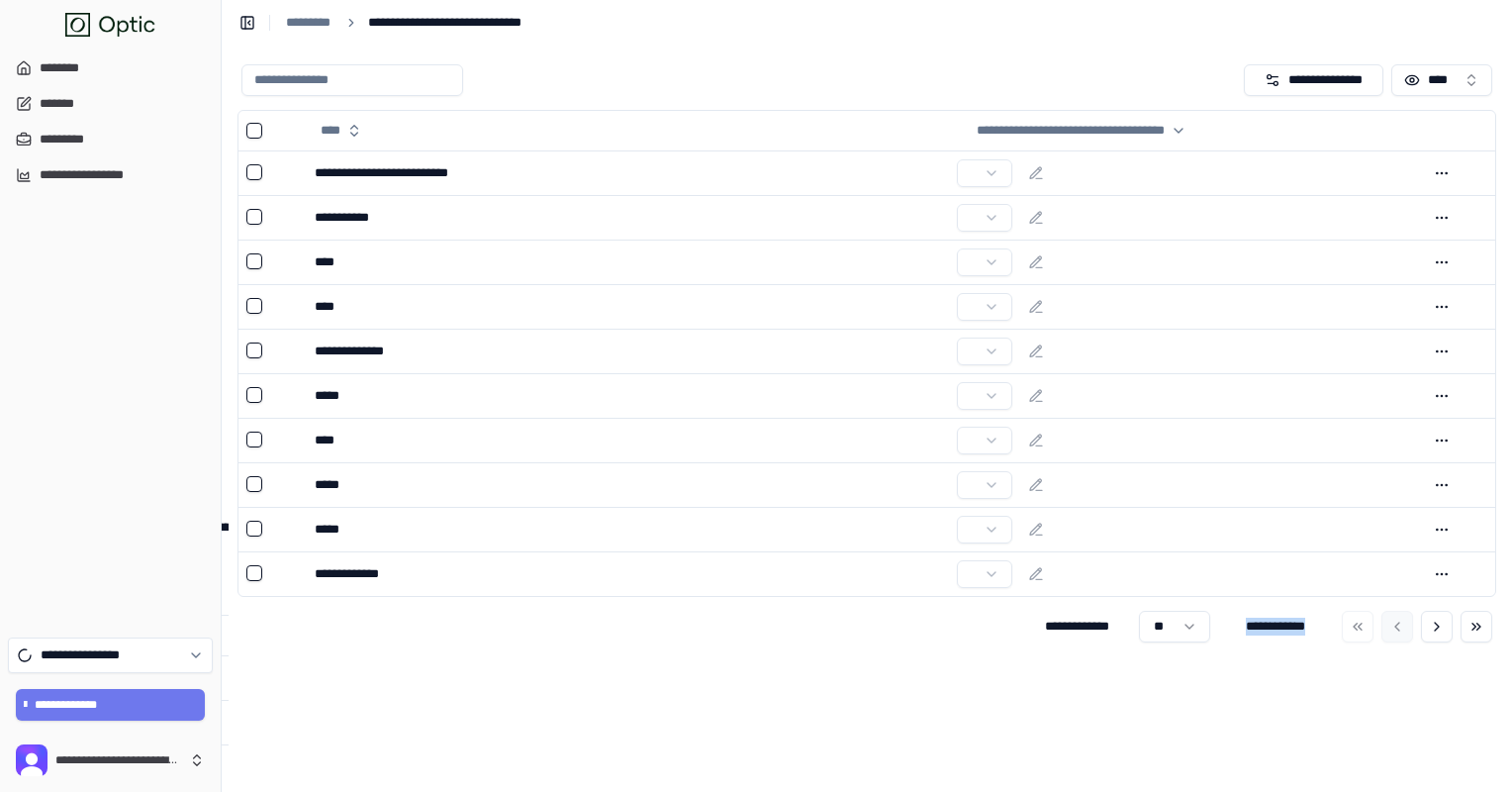 click at bounding box center (1417, 627) 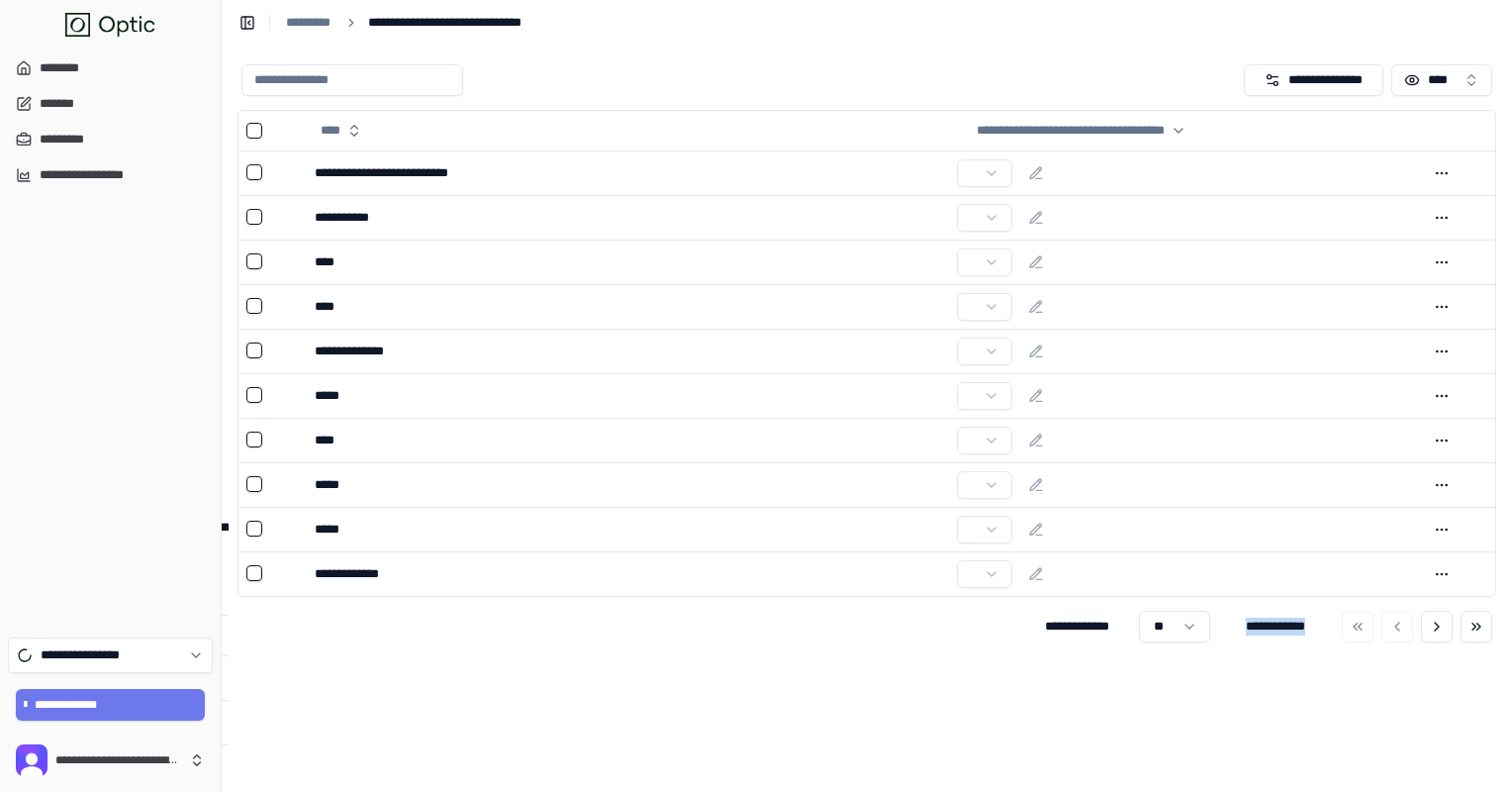 click at bounding box center (1417, 627) 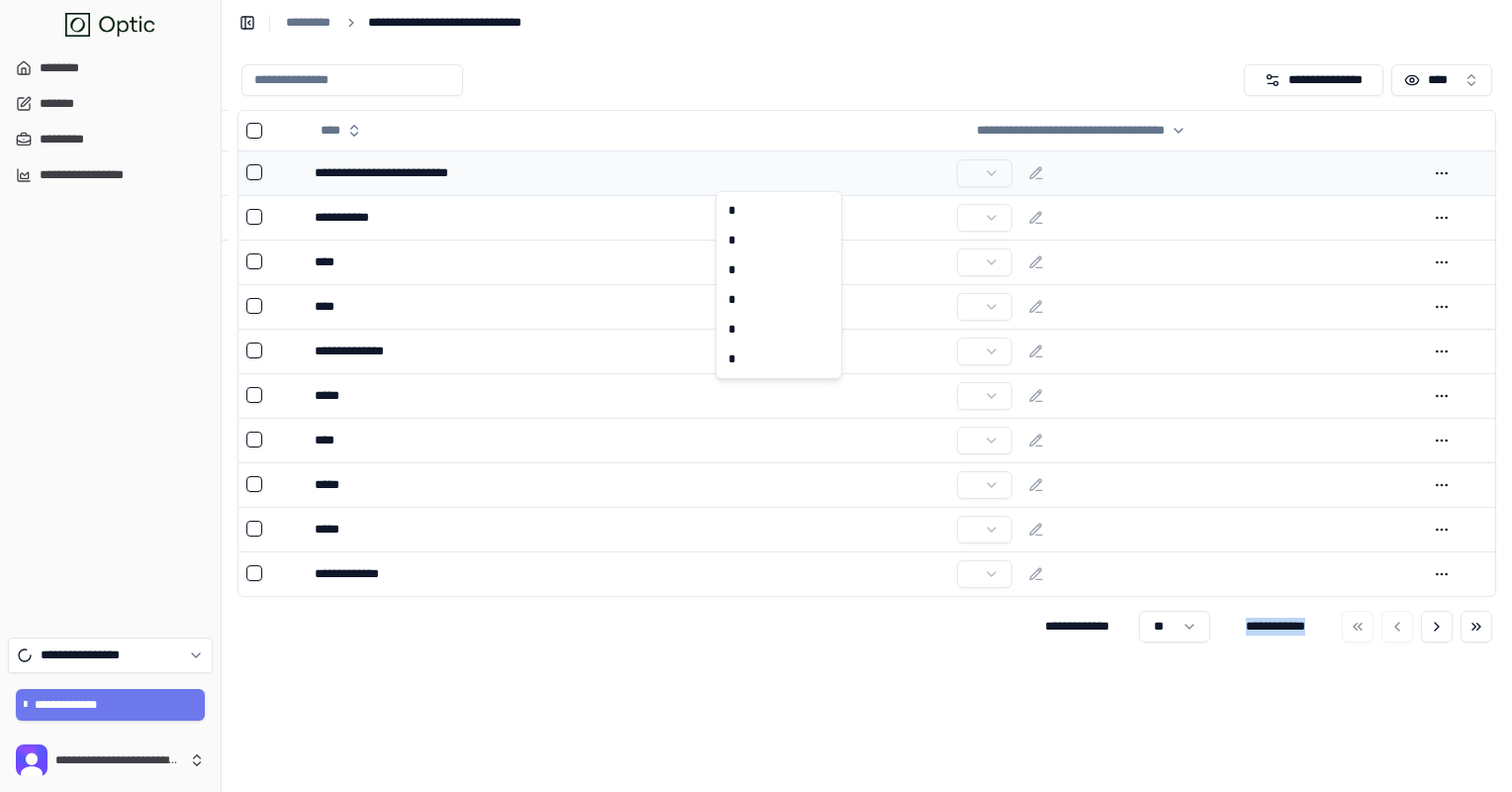 click on "**********" at bounding box center [756, 527] 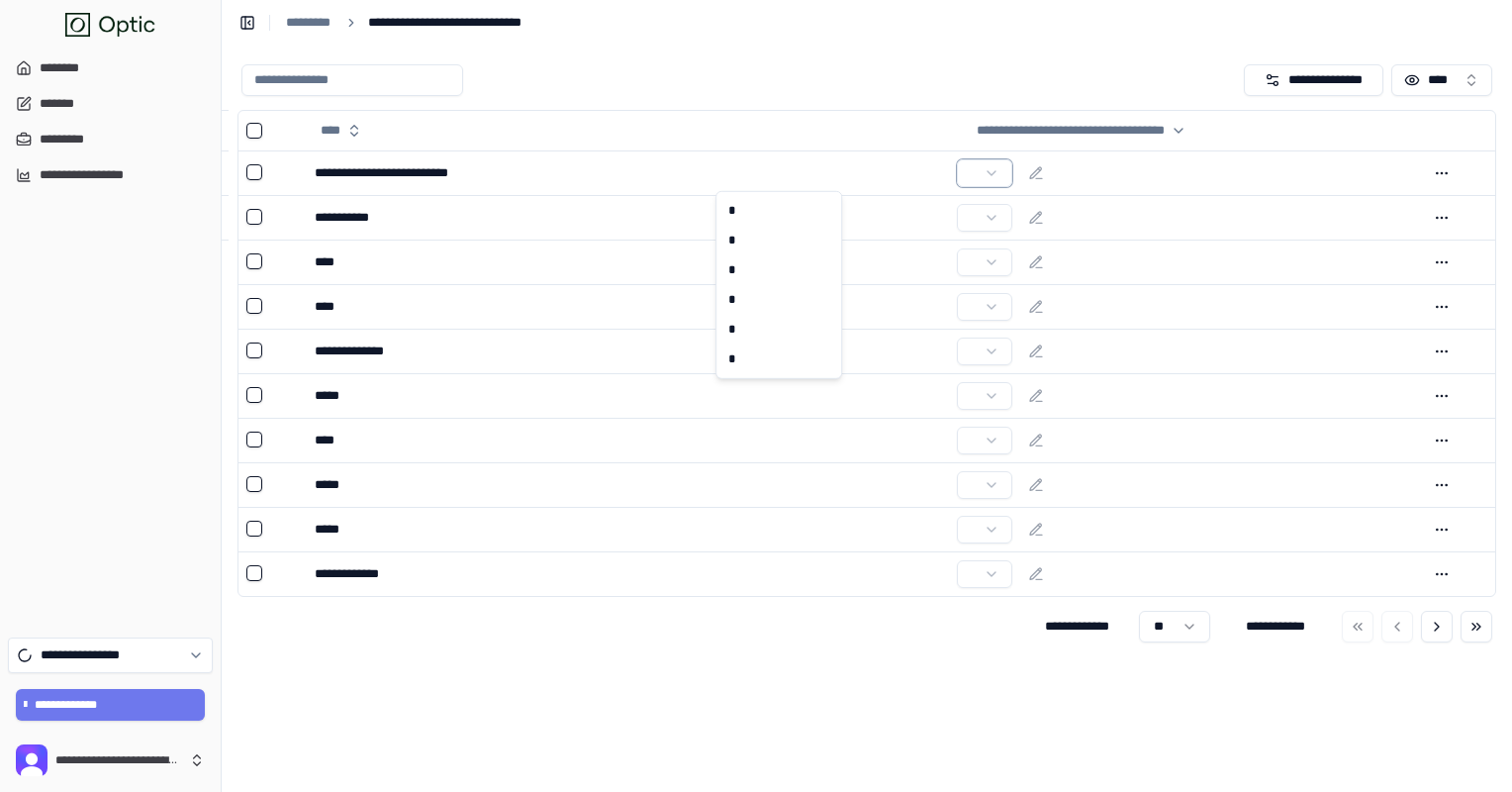 click on "**********" at bounding box center [756, 527] 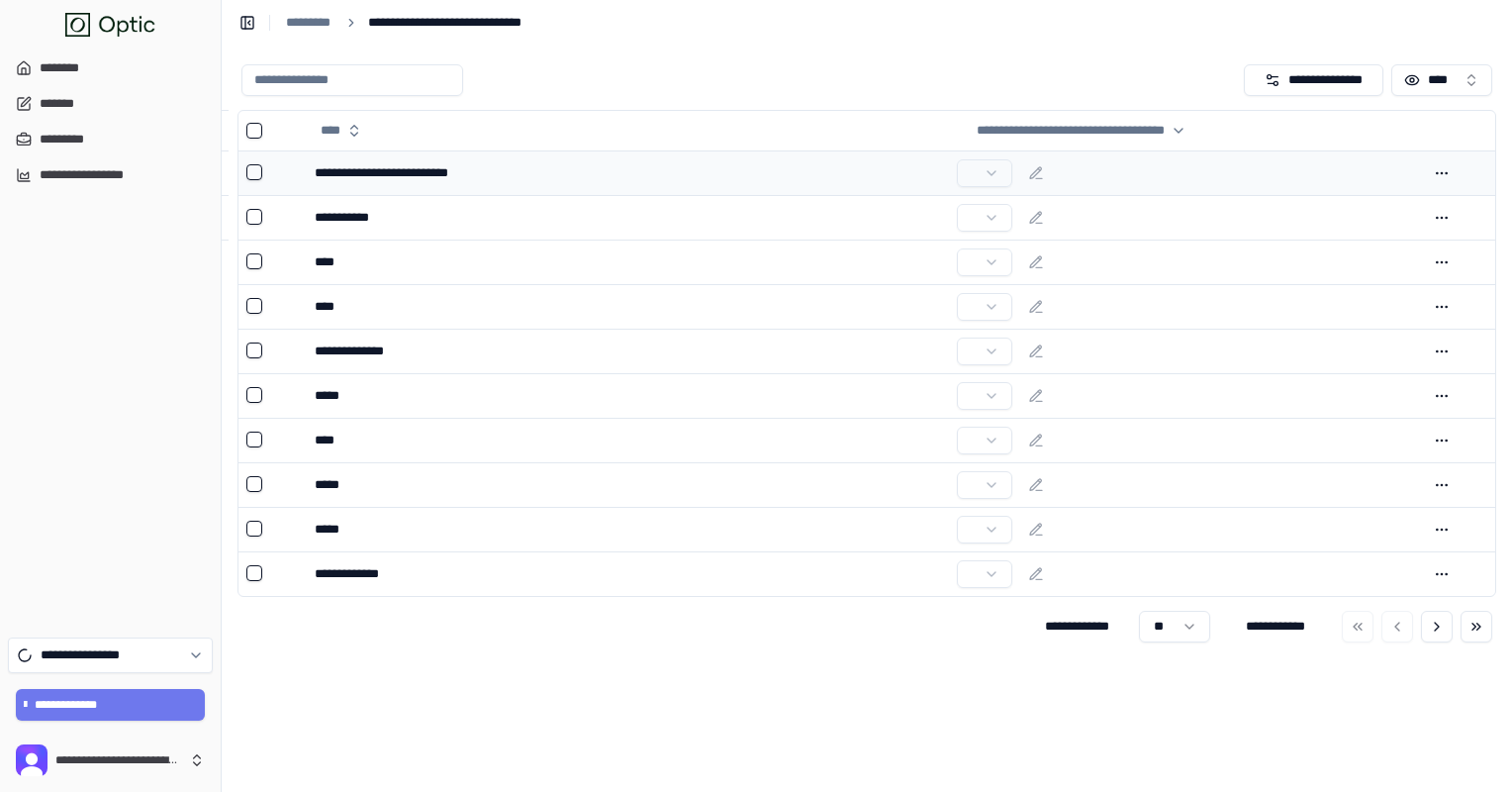 click at bounding box center (1442, 173) 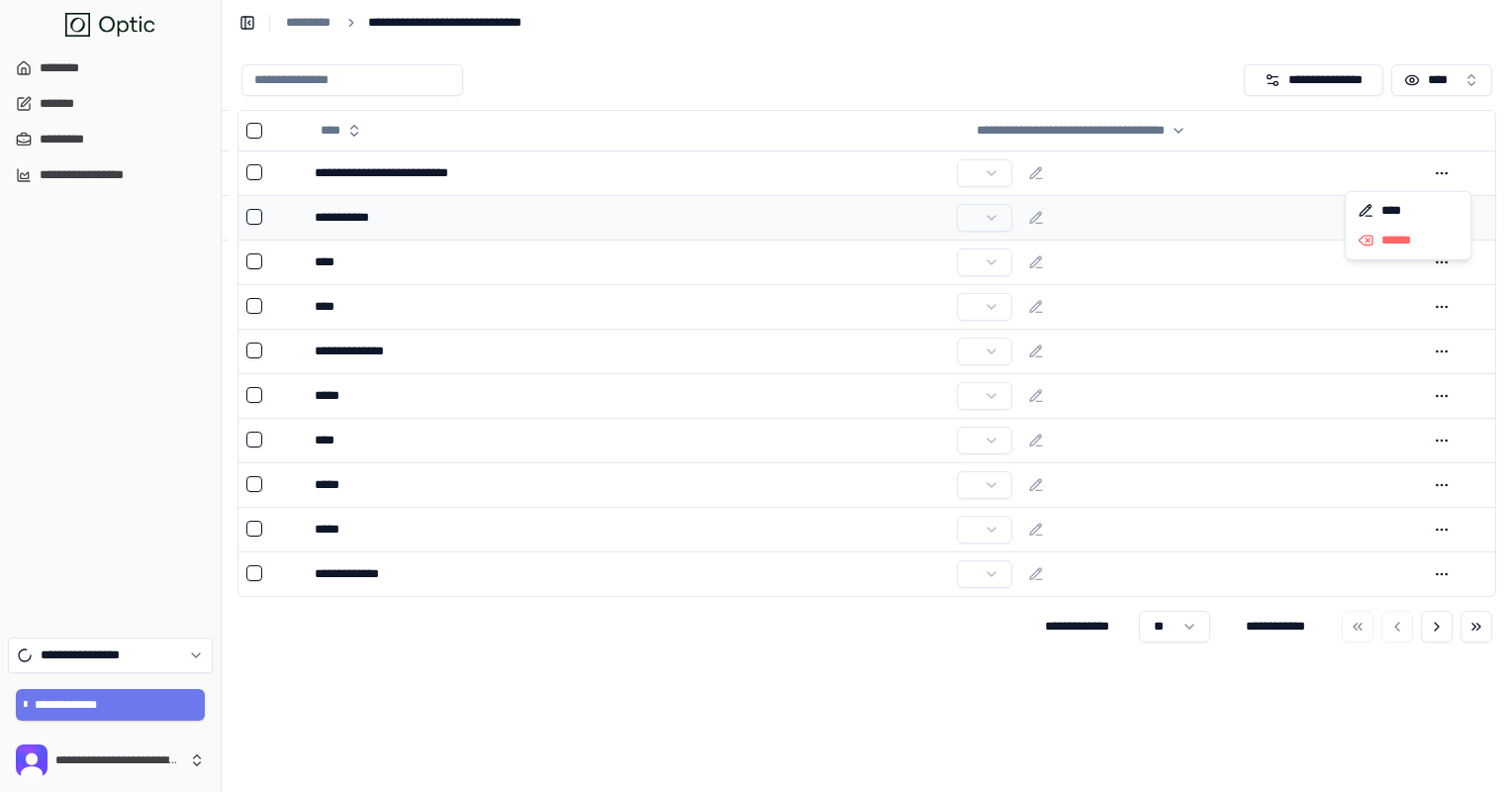 click at bounding box center (1184, 217) 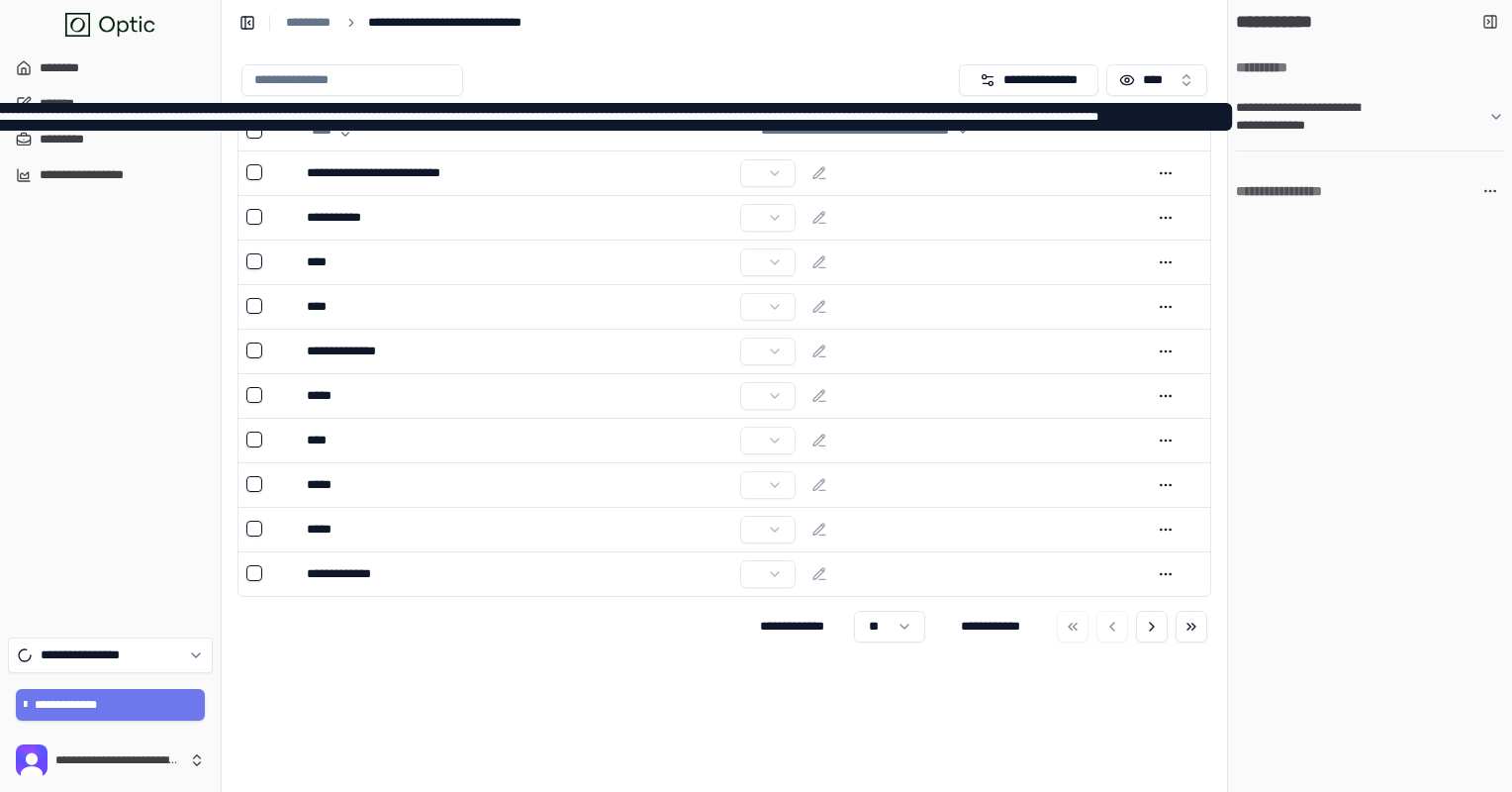 click 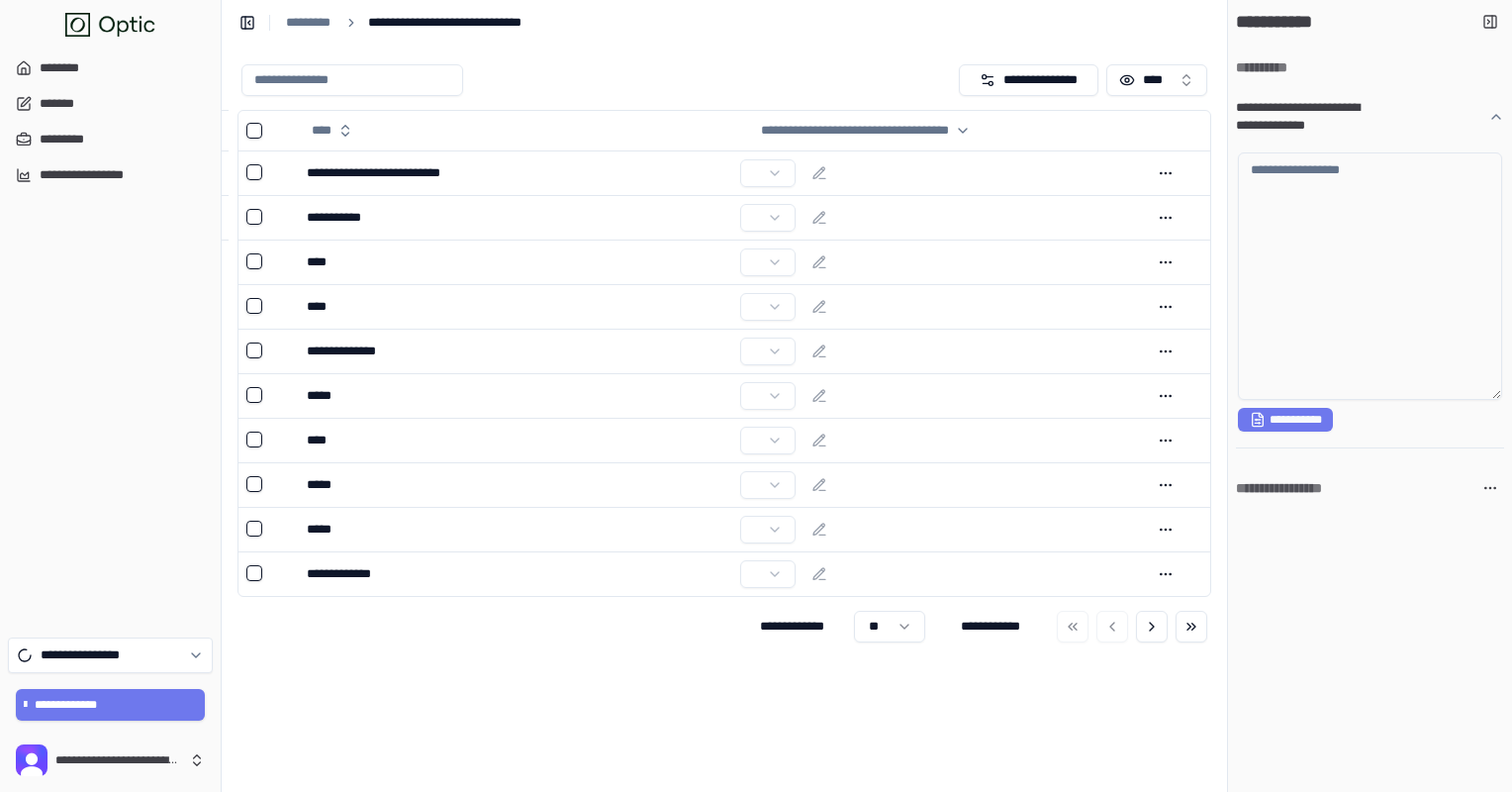 click 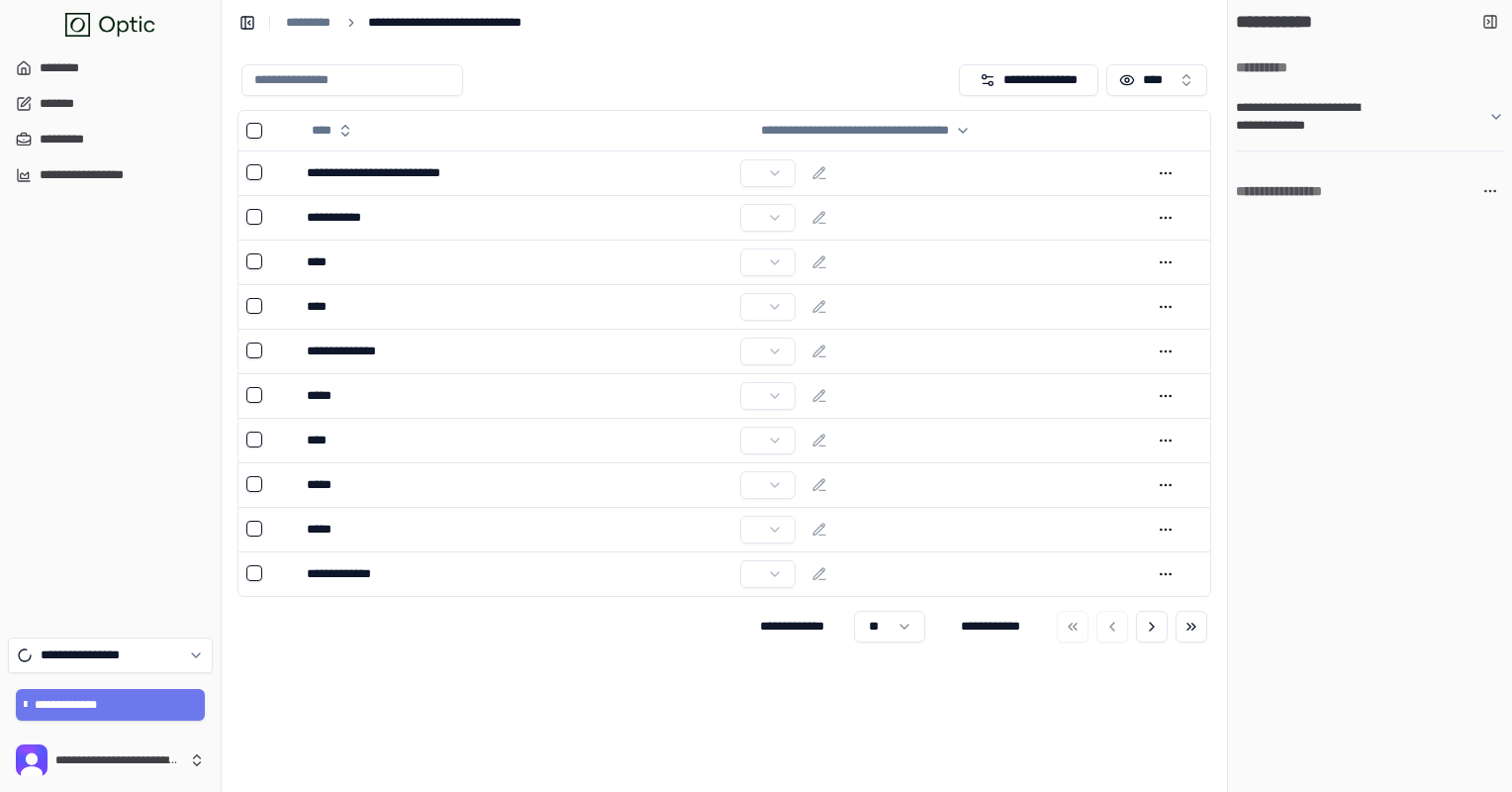 click on "**********" at bounding box center (1274, 67) 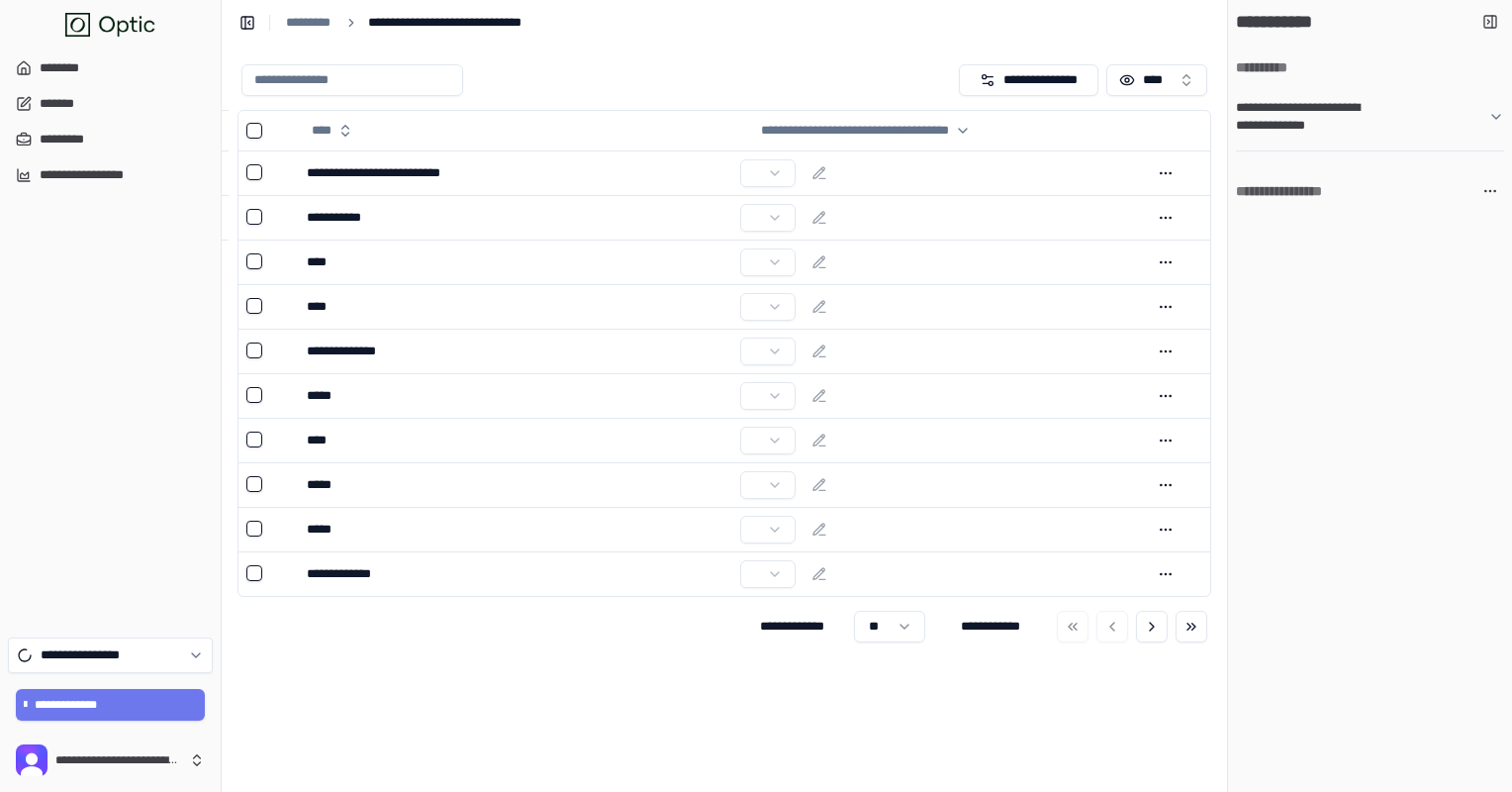 click on "**********" at bounding box center [1296, 191] 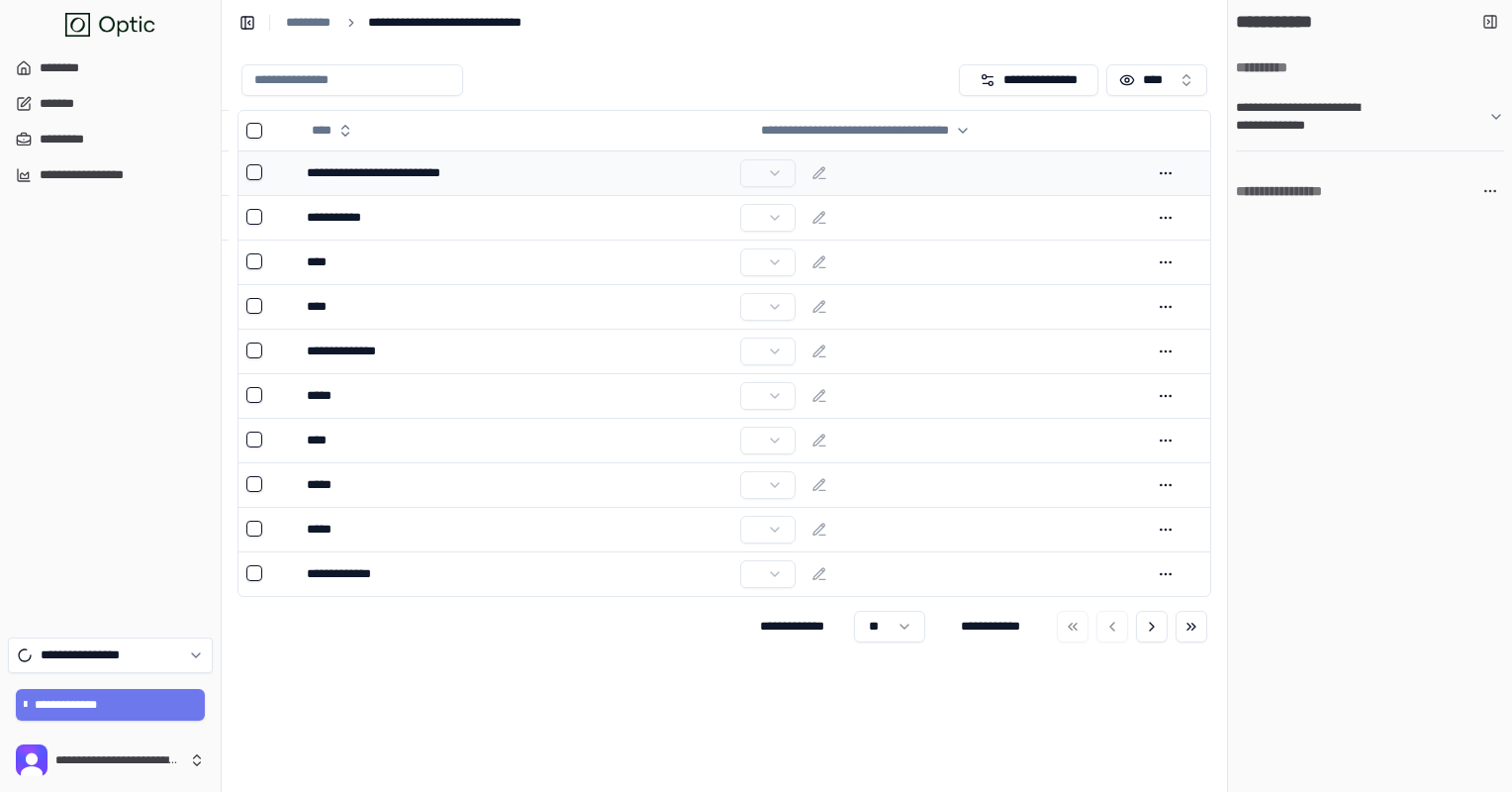 click on "**********" at bounding box center [516, 172] 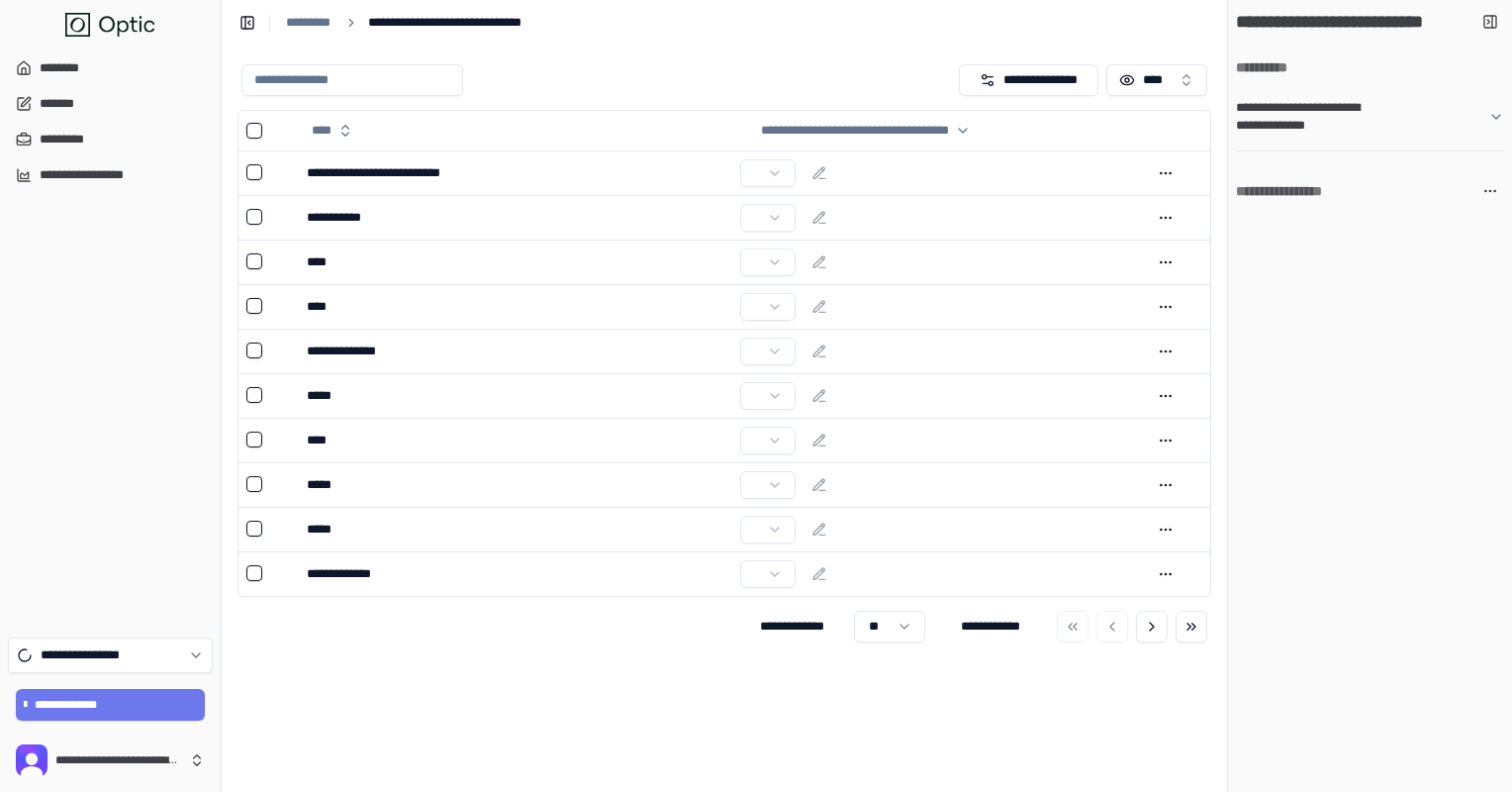 click on "**********" at bounding box center [724, 418] 